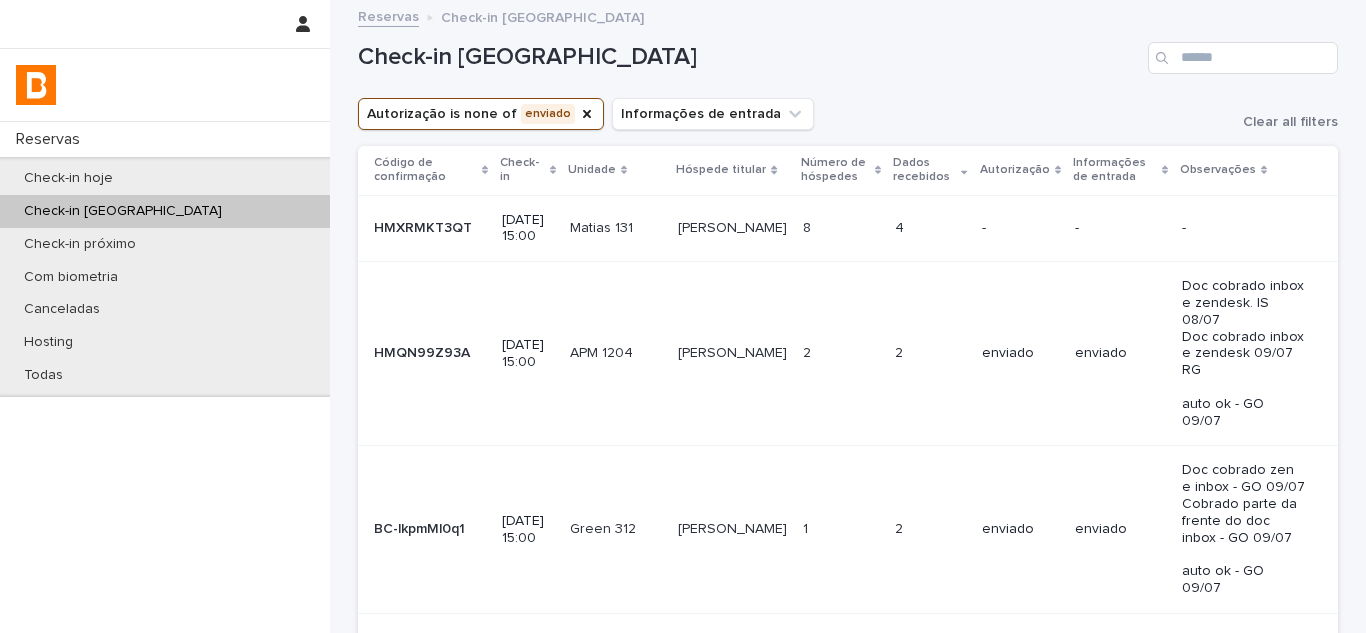 scroll, scrollTop: 0, scrollLeft: 0, axis: both 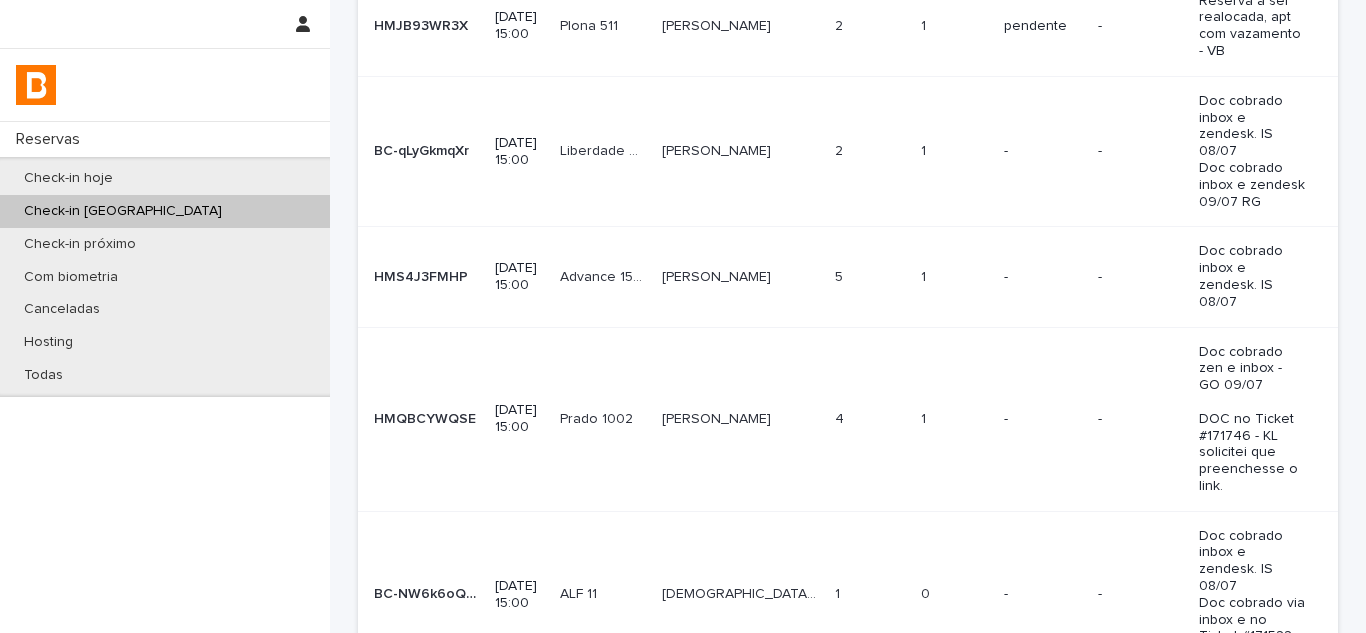 click on "Prado 1002" at bounding box center [598, 417] 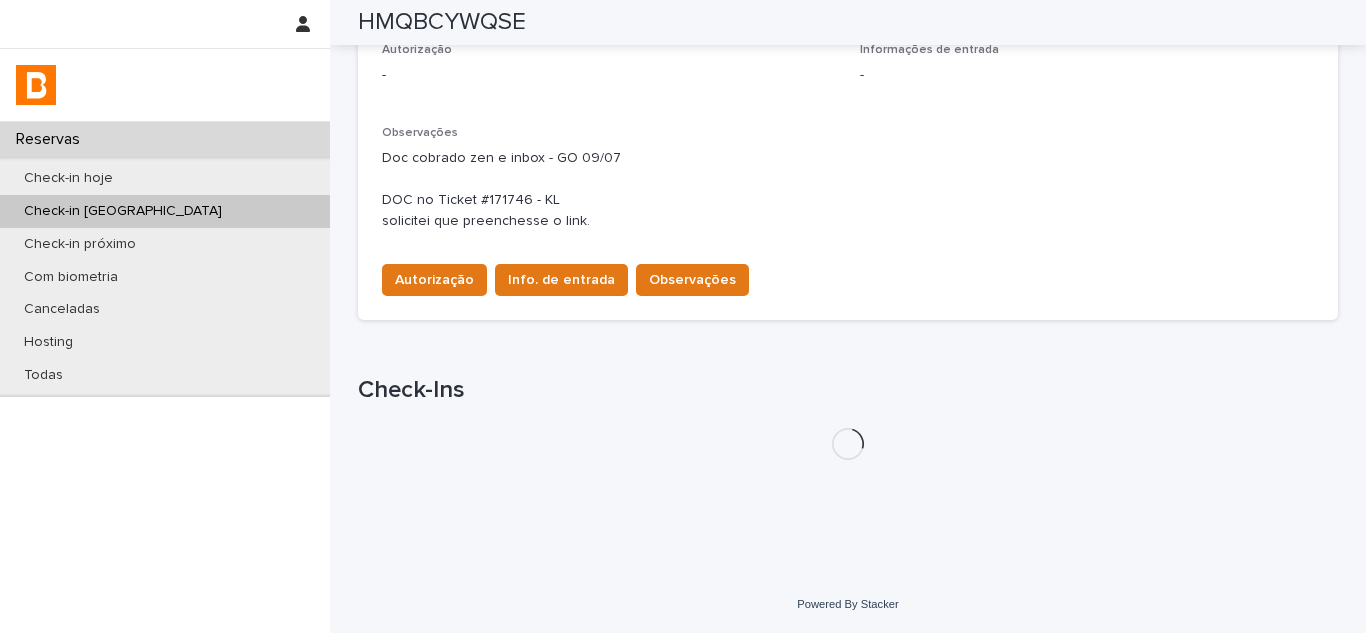 scroll, scrollTop: 638, scrollLeft: 0, axis: vertical 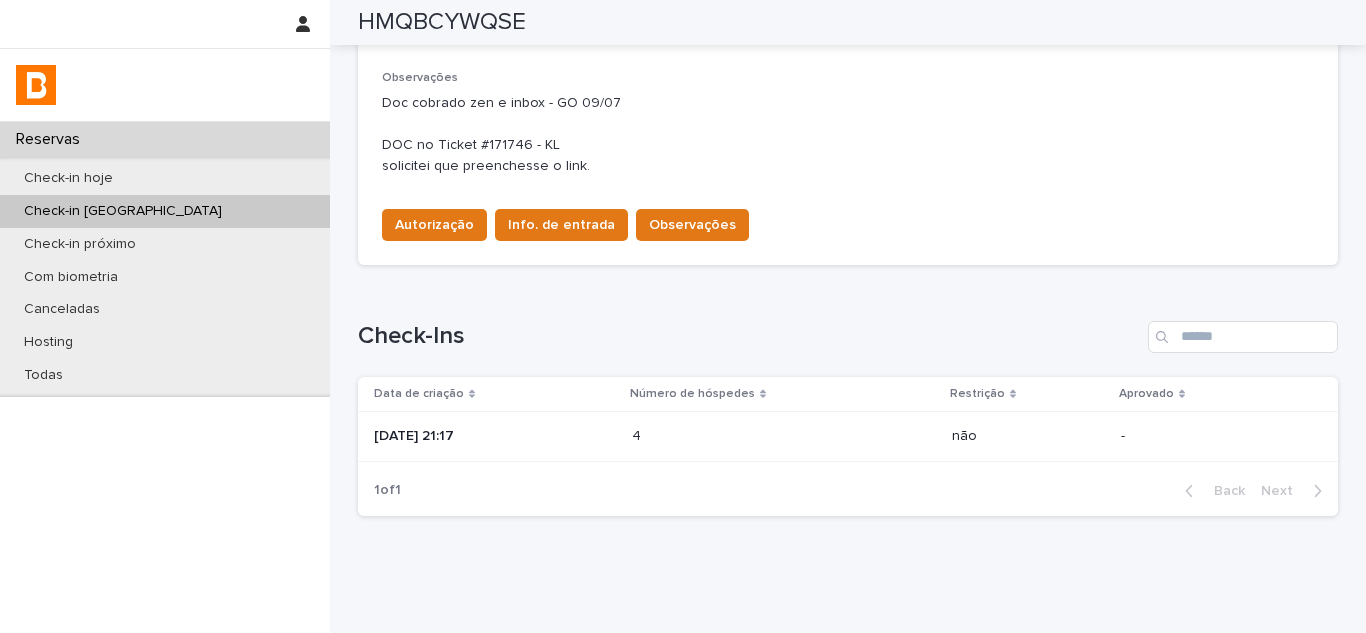 click on "[DATE] 21:17" at bounding box center [491, 436] 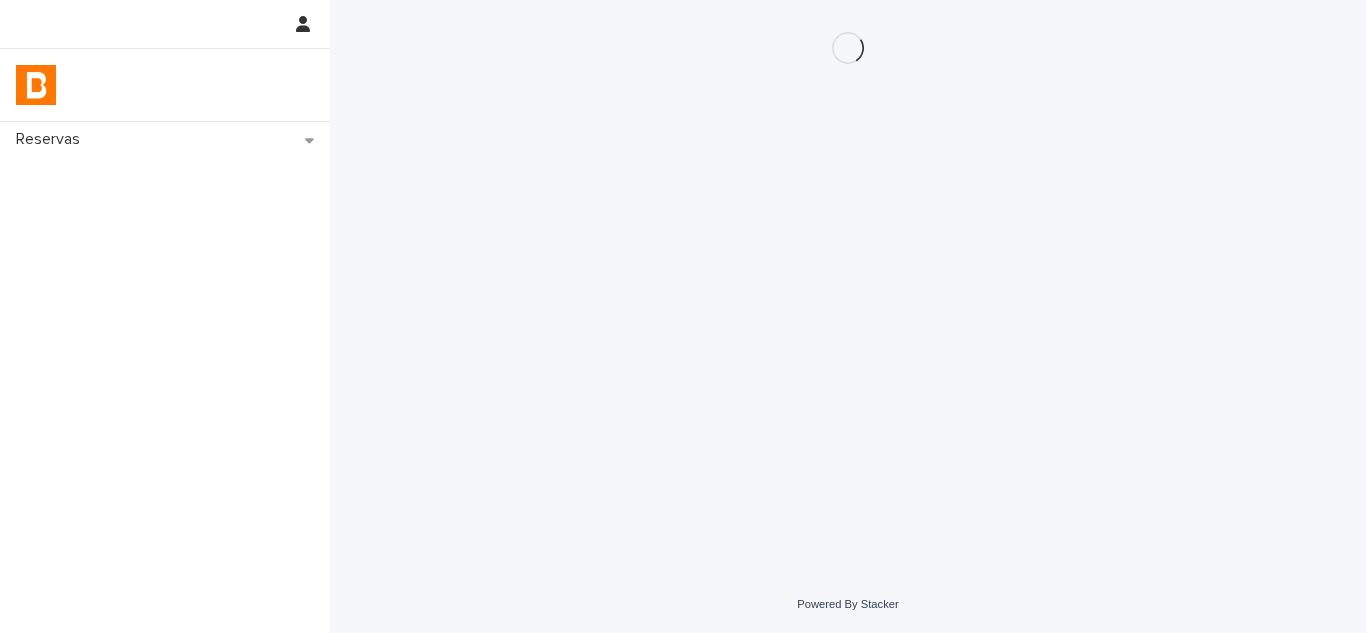 scroll, scrollTop: 0, scrollLeft: 0, axis: both 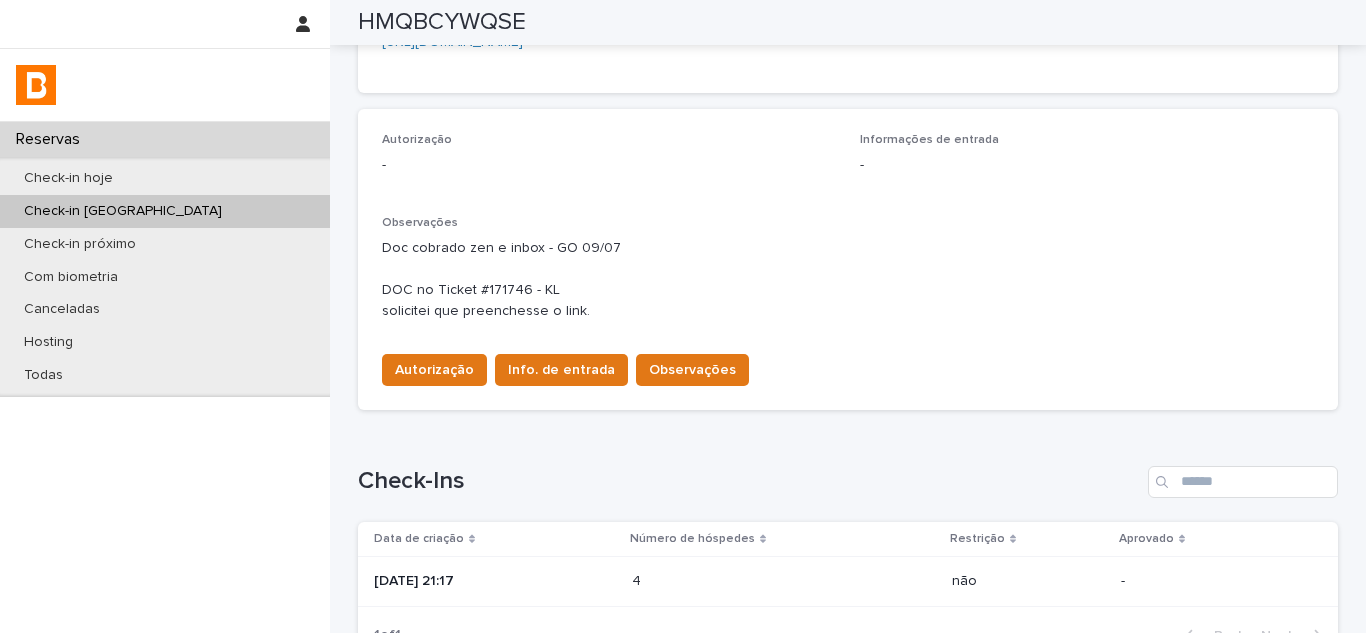 click on "Doc cobrado zen e inbox - GO 09/07
DOC no Ticket #171746 - KL
solicitei que preenchesse o link." at bounding box center [848, 279] 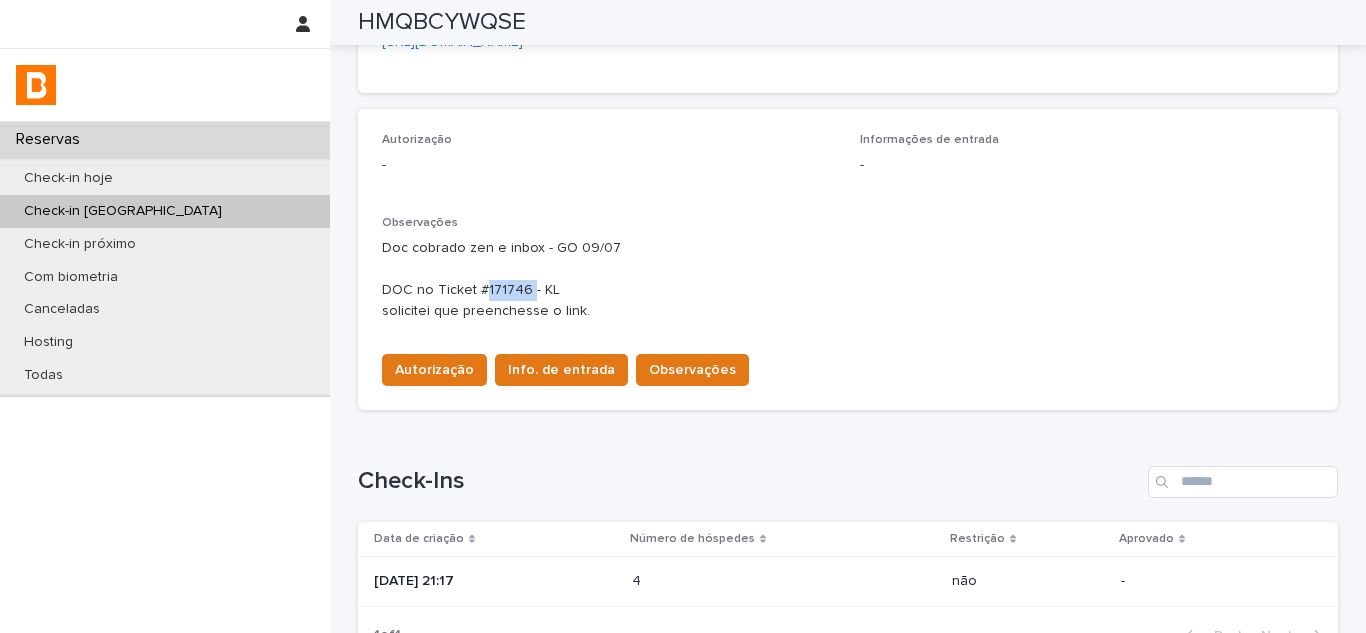 click on "Doc cobrado zen e inbox - GO 09/07
DOC no Ticket #171746 - KL
solicitei que preenchesse o link." at bounding box center [848, 279] 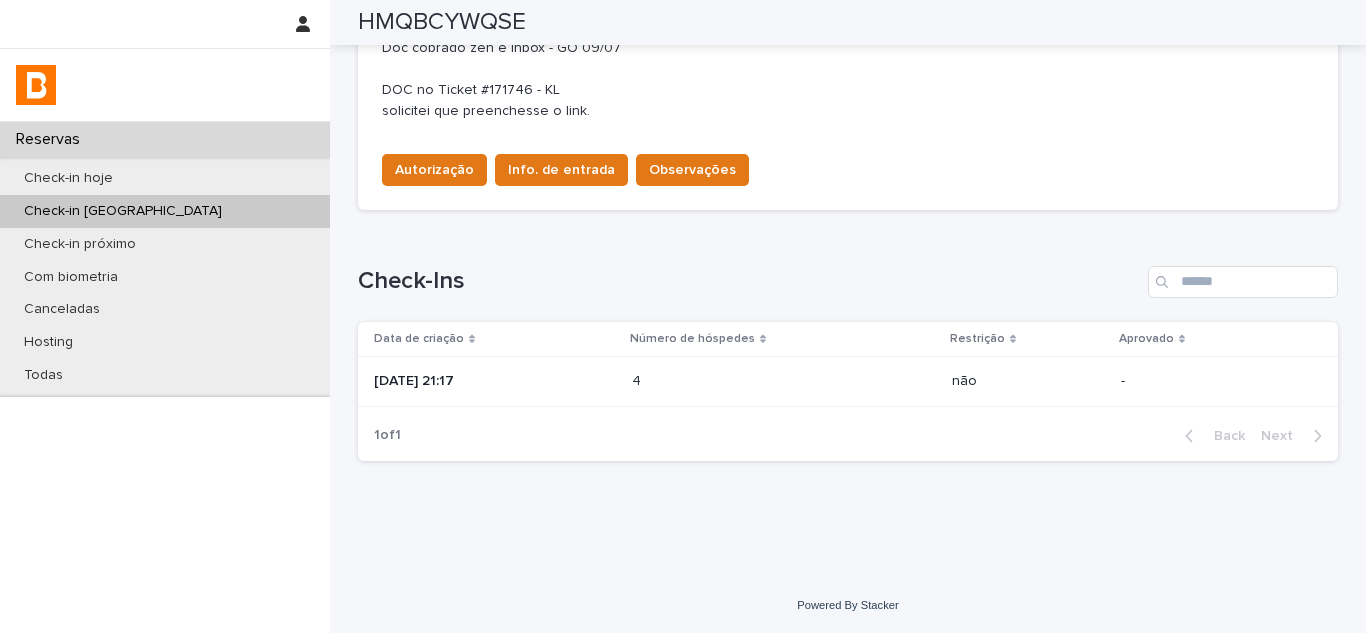 click on "[DATE] 21:17" at bounding box center (495, 381) 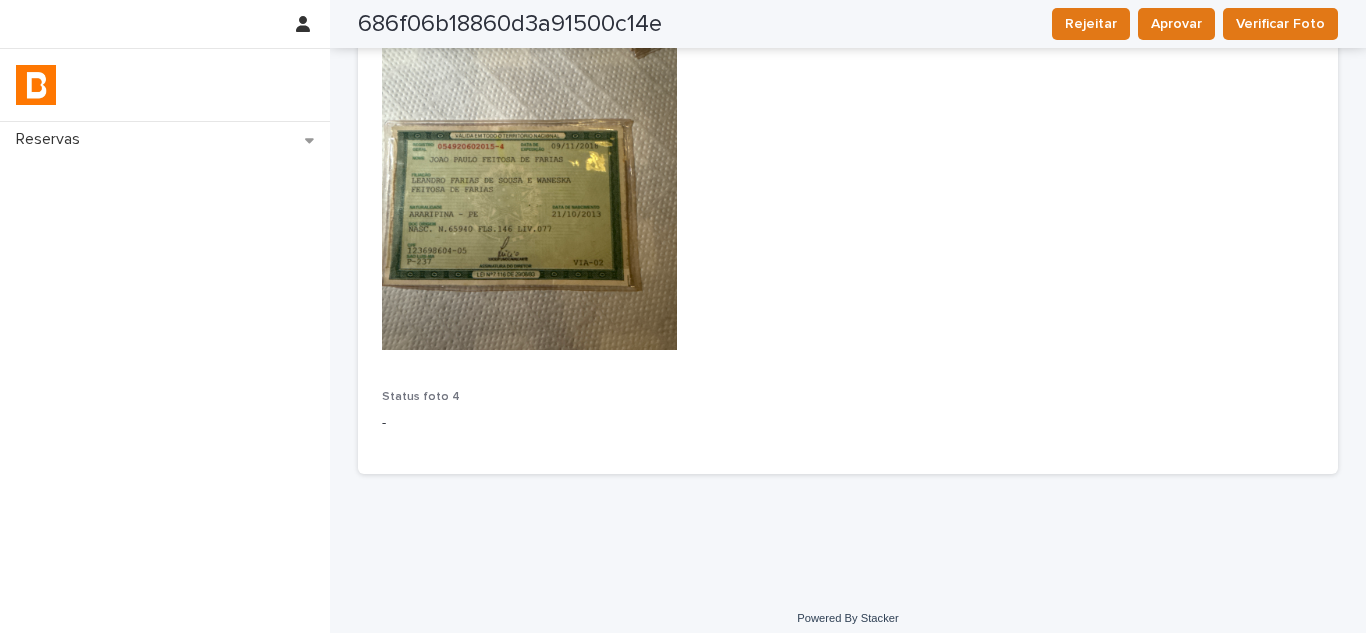 scroll, scrollTop: 3411, scrollLeft: 0, axis: vertical 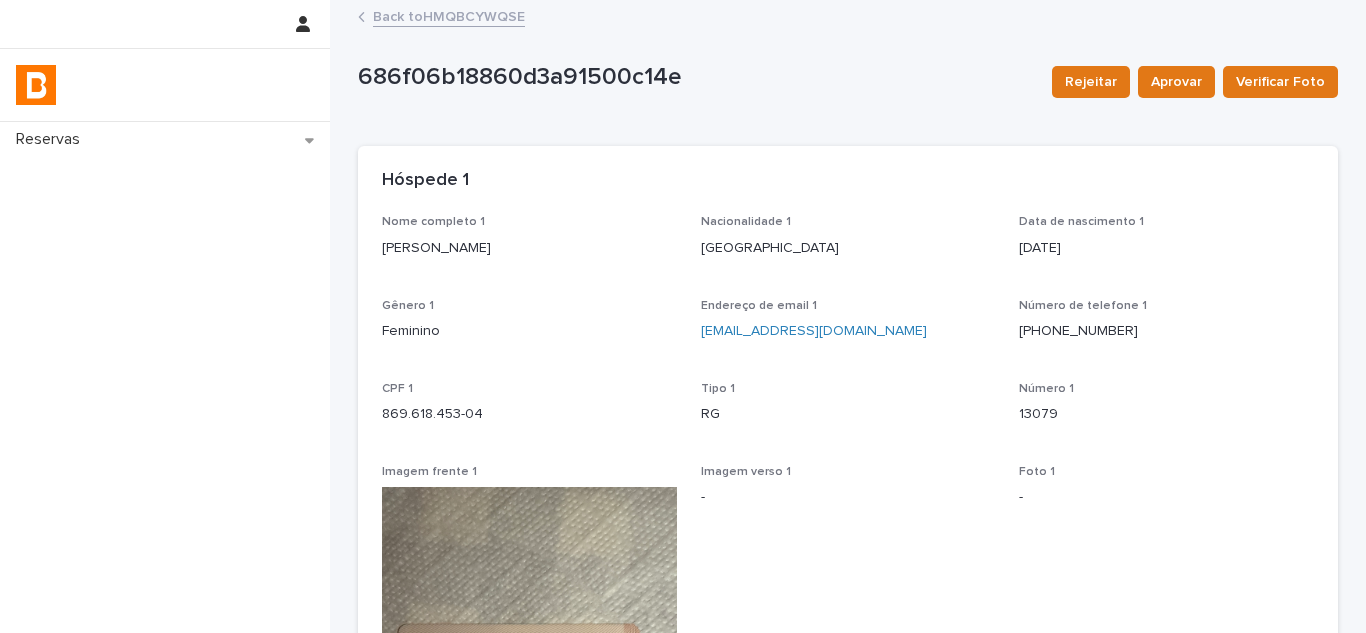 click on "Back to  HMQBCYWQSE" at bounding box center [449, 15] 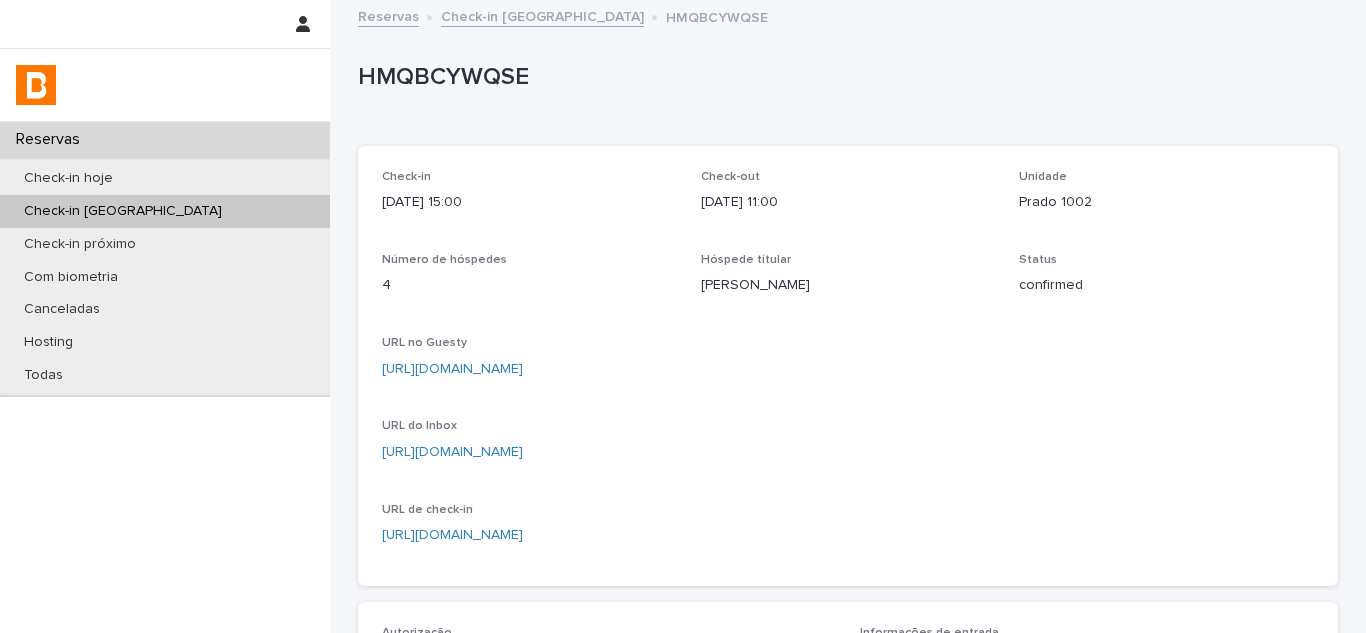 click on "Check-in [GEOGRAPHIC_DATA]" at bounding box center [542, 15] 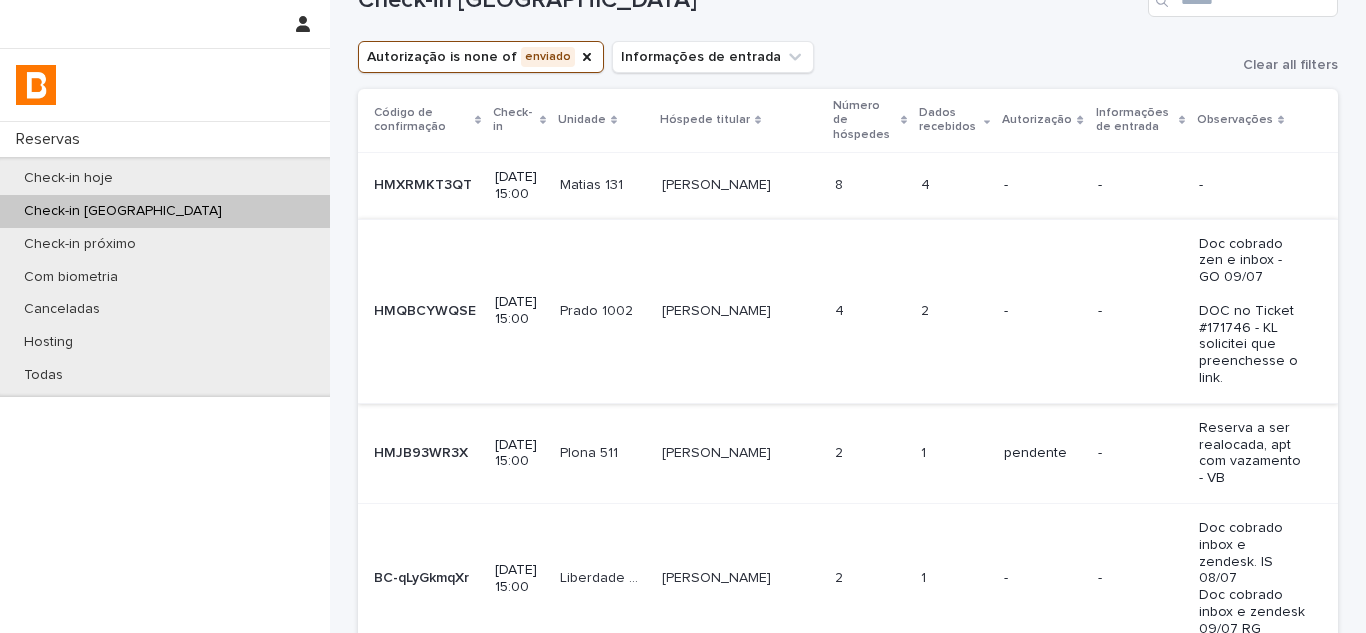 scroll, scrollTop: 0, scrollLeft: 0, axis: both 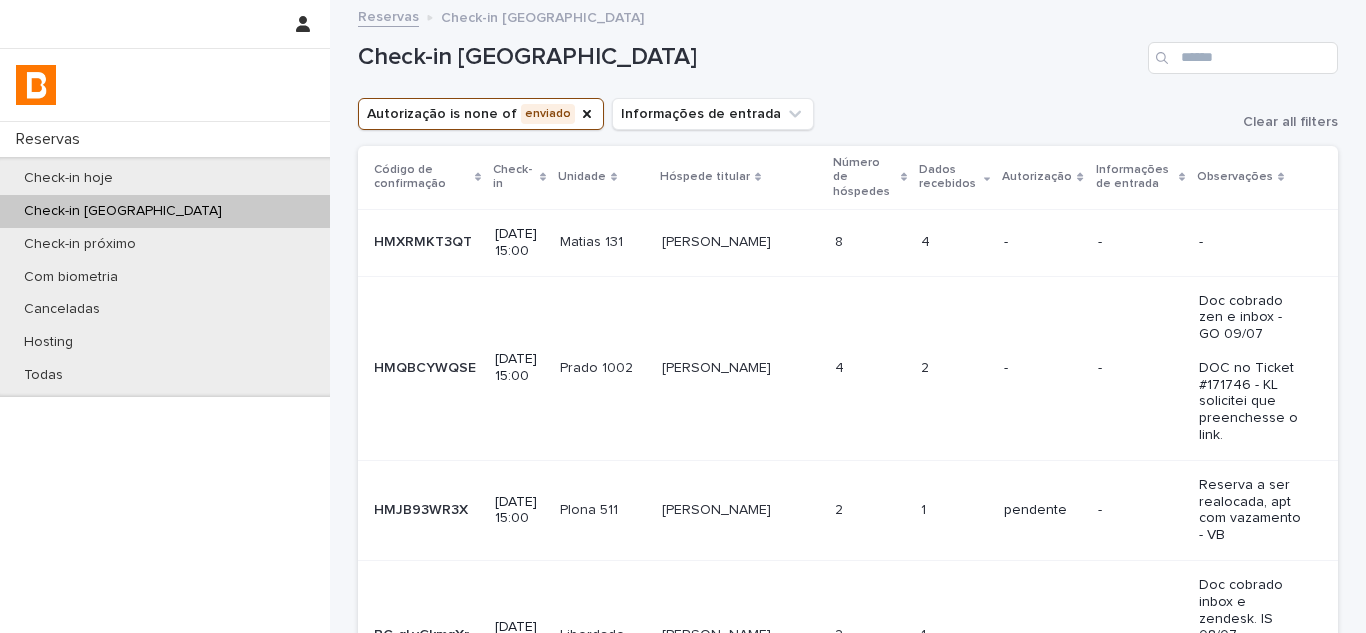 click on "4 4" at bounding box center [870, 368] 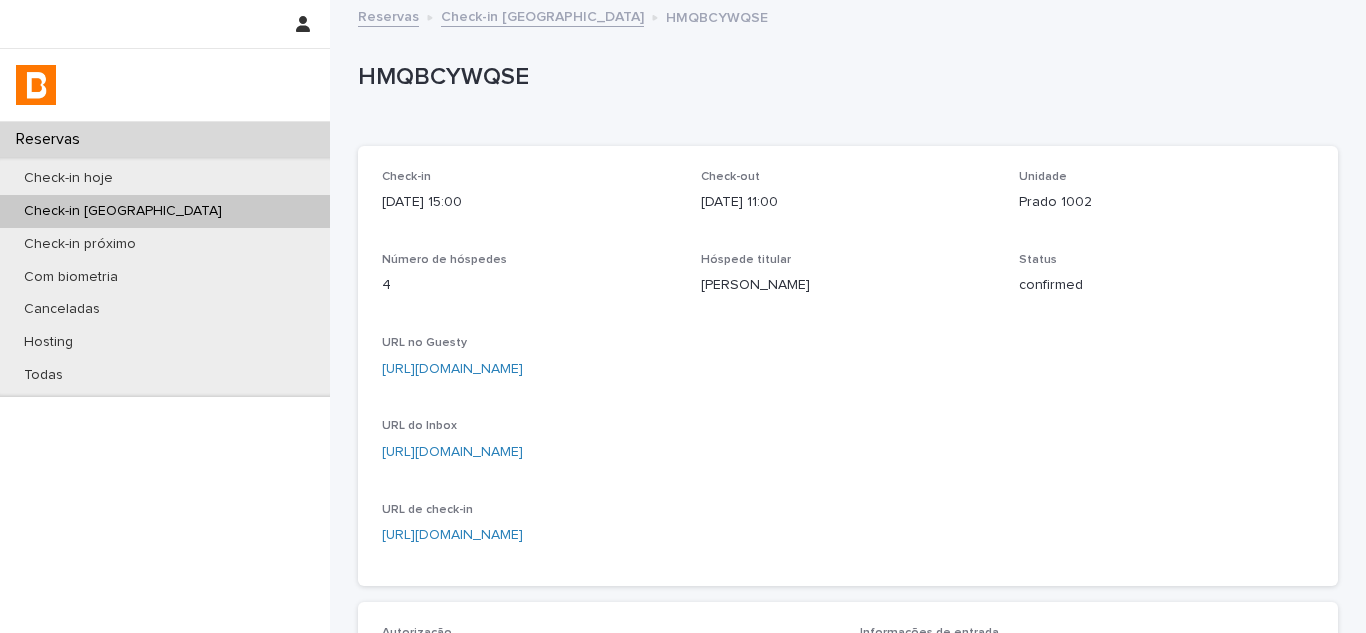 scroll, scrollTop: 743, scrollLeft: 0, axis: vertical 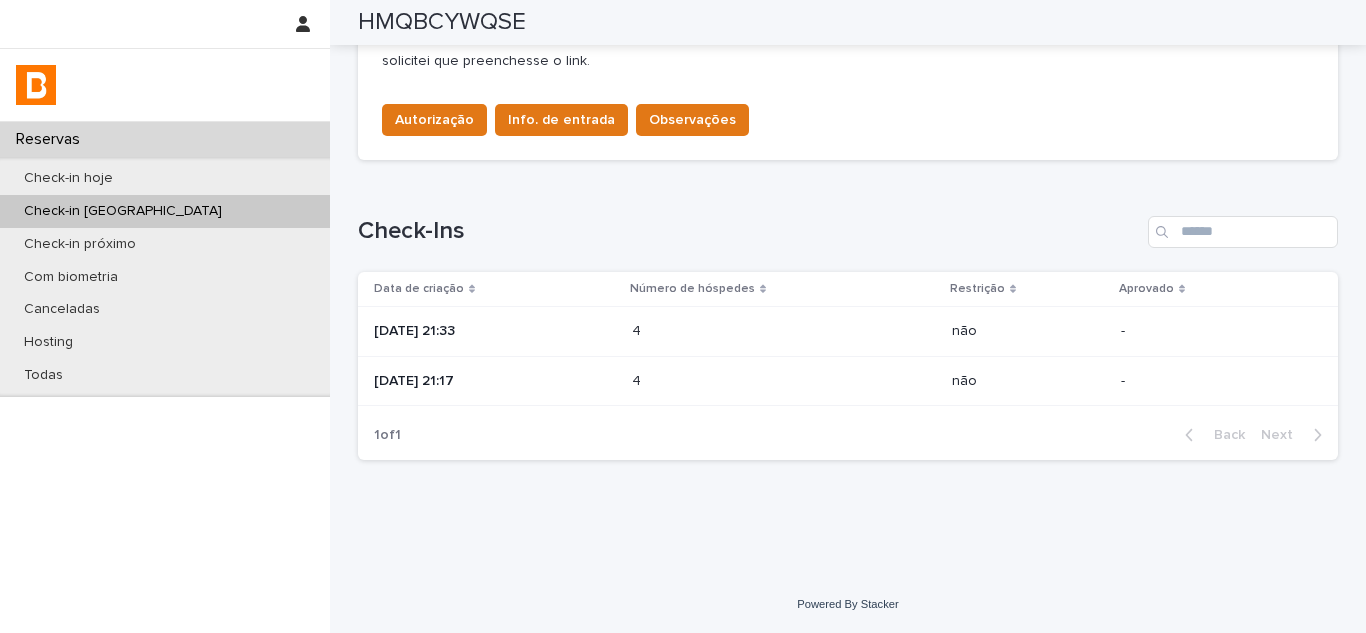 click on "[DATE] 21:33" at bounding box center (495, 331) 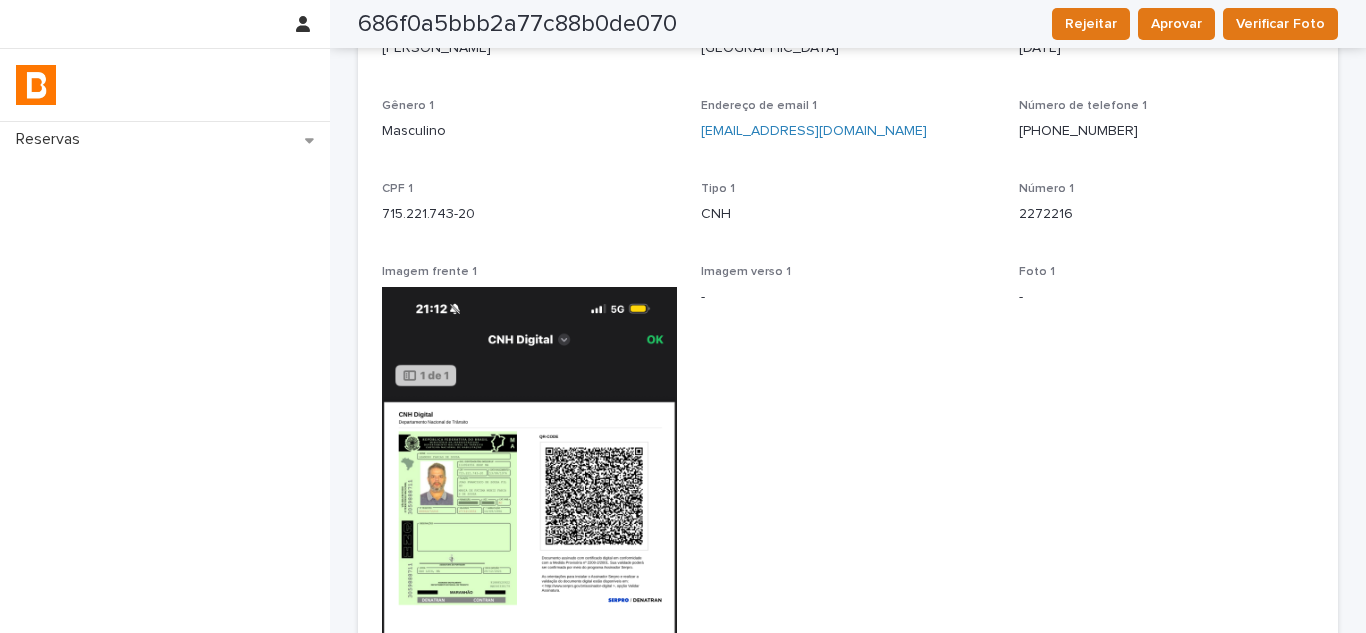 scroll, scrollTop: 0, scrollLeft: 0, axis: both 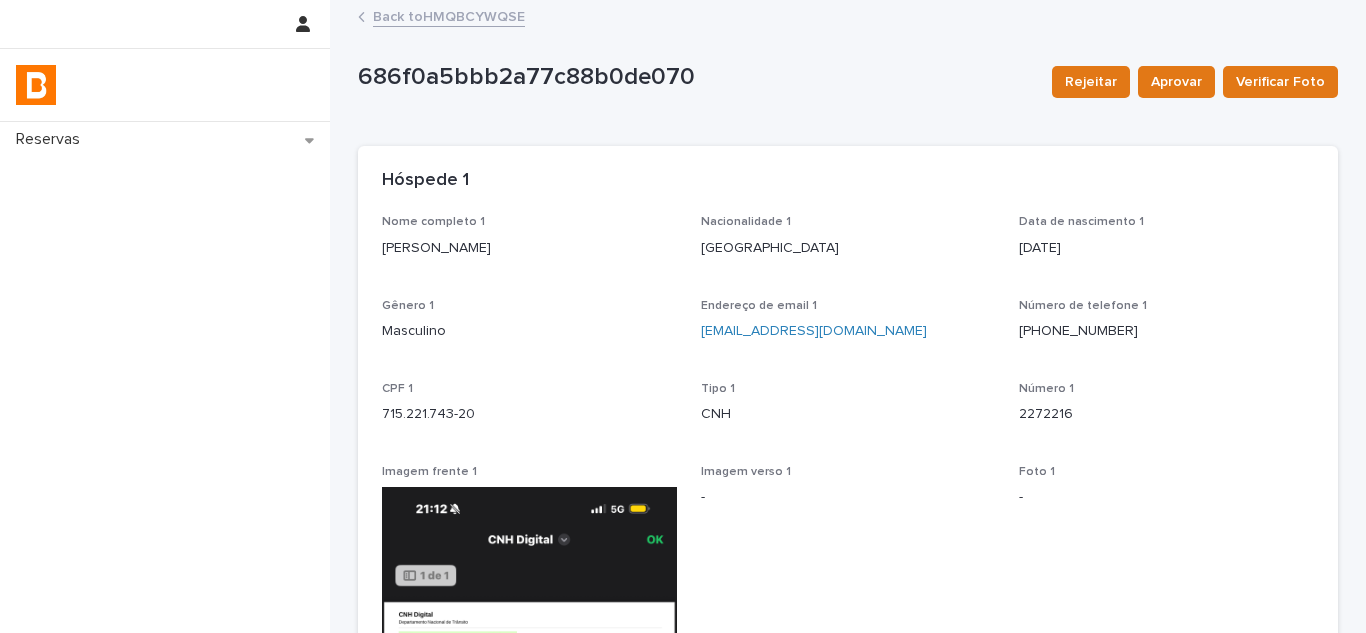 click on "Back to  HMQBCYWQSE" at bounding box center (449, 15) 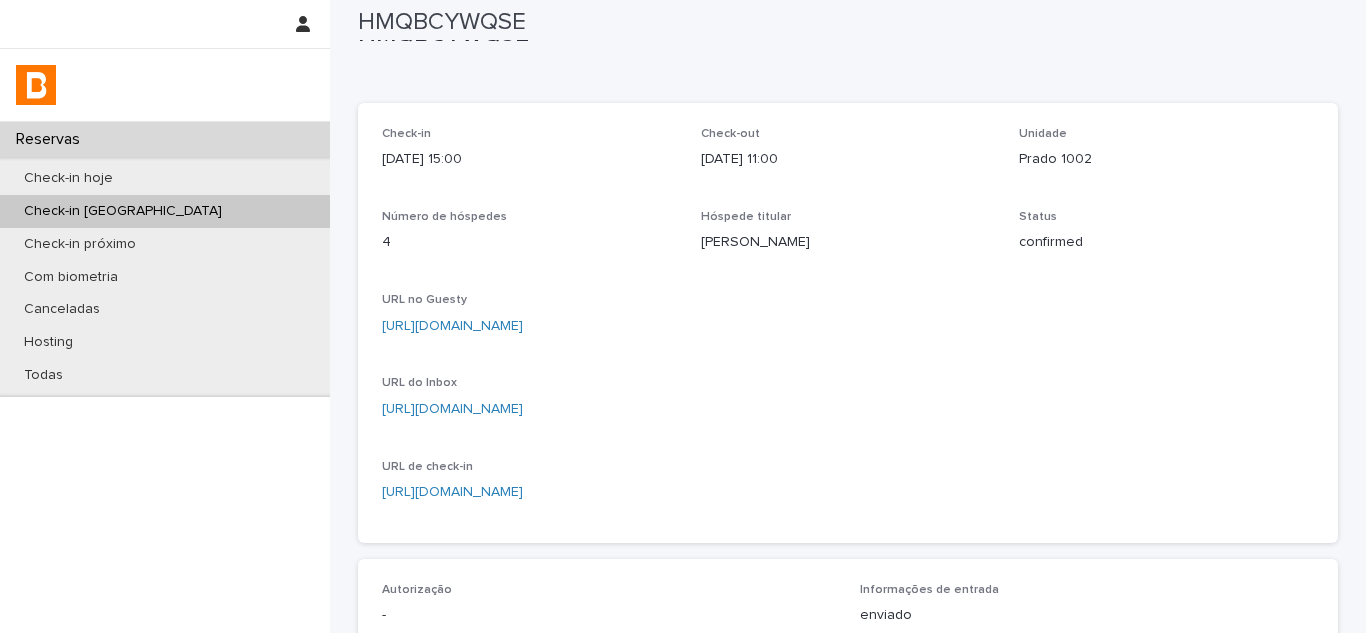 scroll, scrollTop: 0, scrollLeft: 0, axis: both 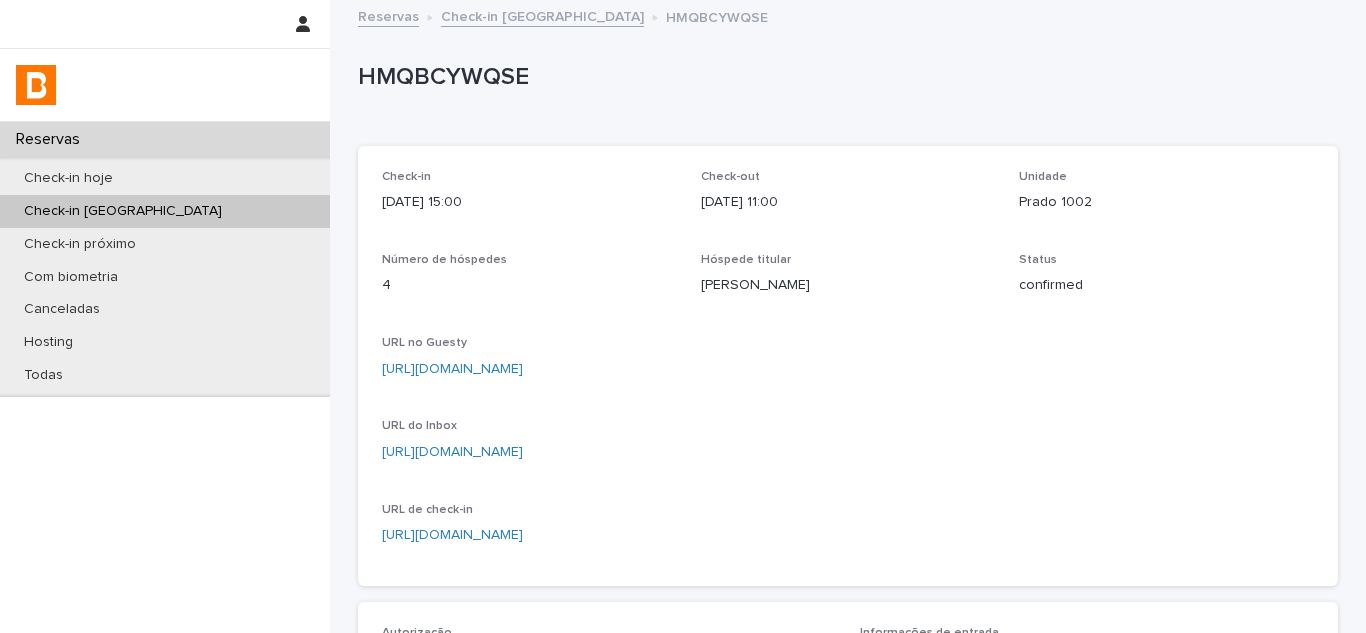 click on "Check-in [GEOGRAPHIC_DATA]" at bounding box center [542, 15] 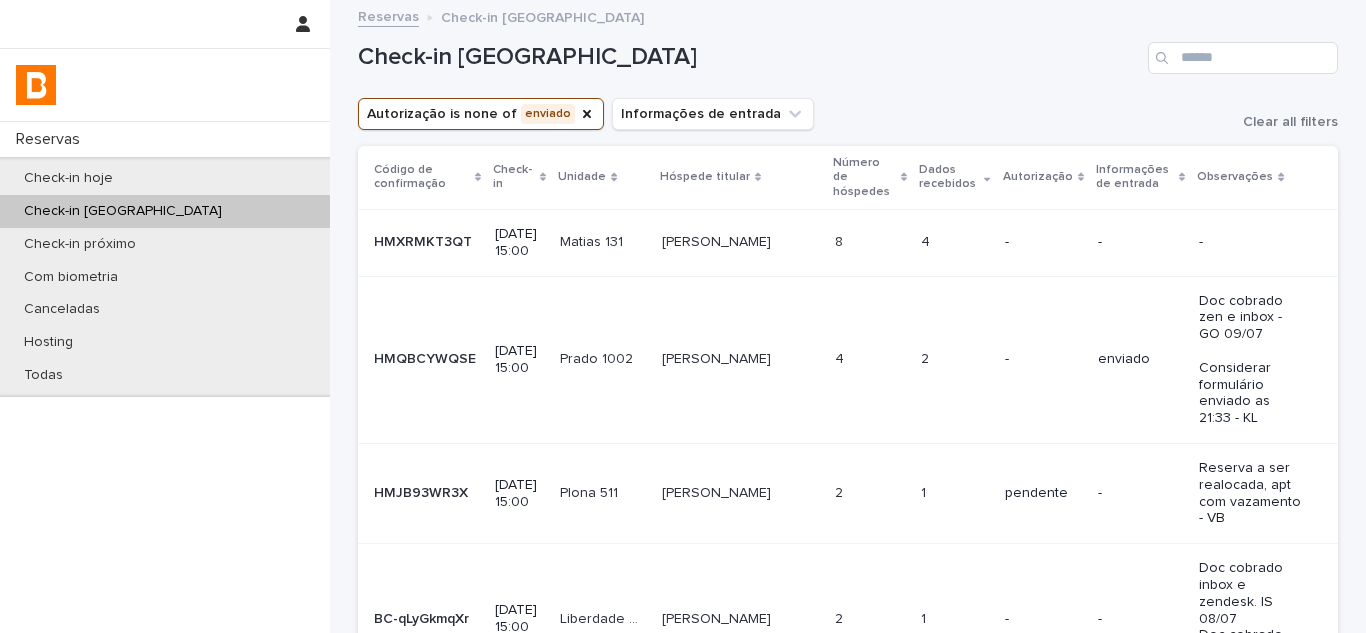 click on "4 4" at bounding box center (870, 359) 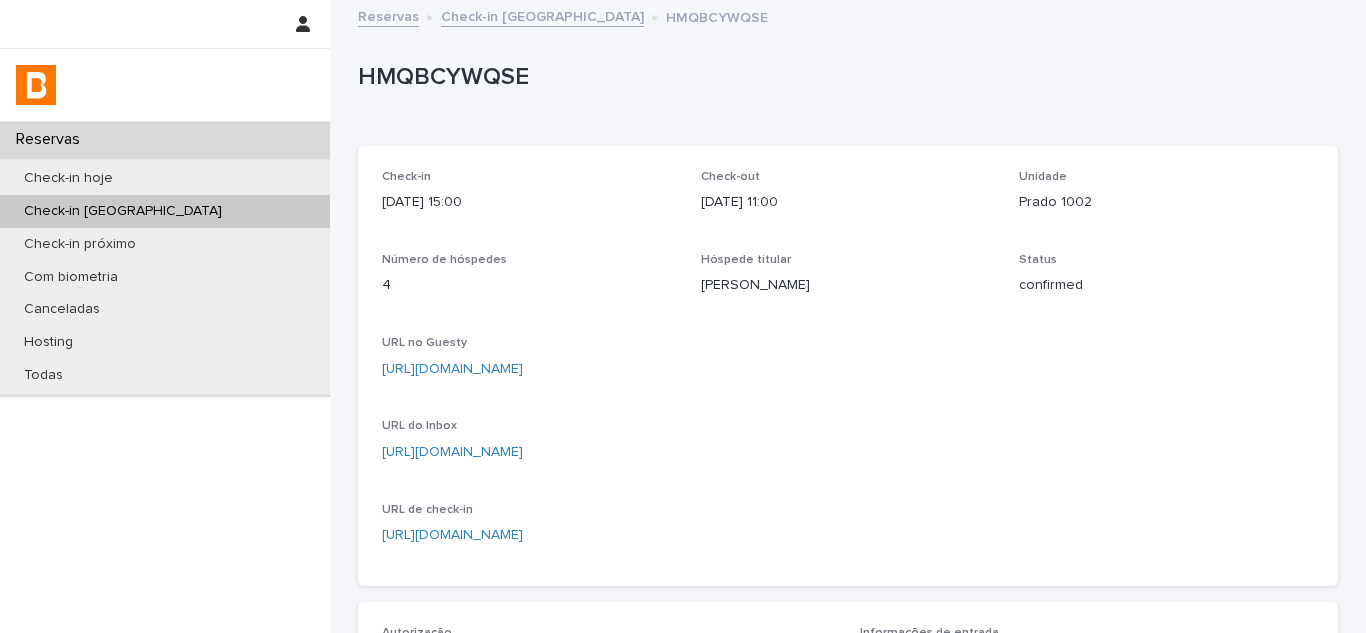 click on "Unidade Prado 1002" at bounding box center (1166, 199) 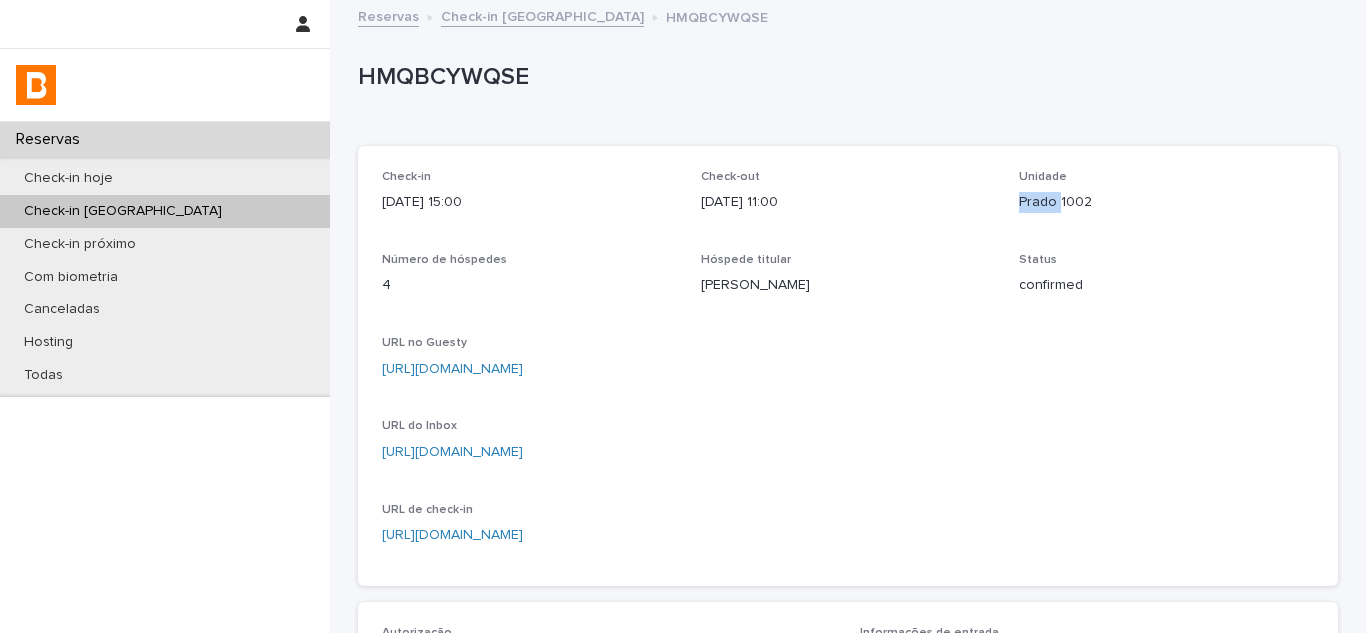 click on "Unidade Prado 1002" at bounding box center (1166, 199) 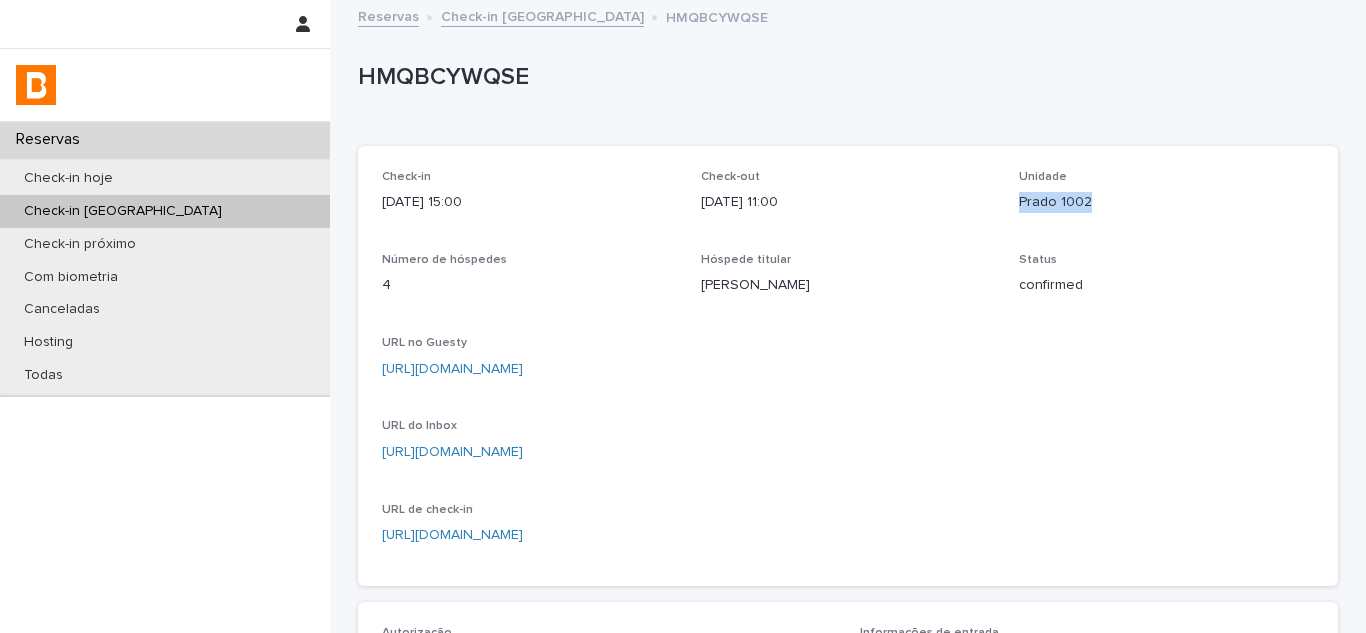 click on "Unidade Prado 1002" at bounding box center [1166, 199] 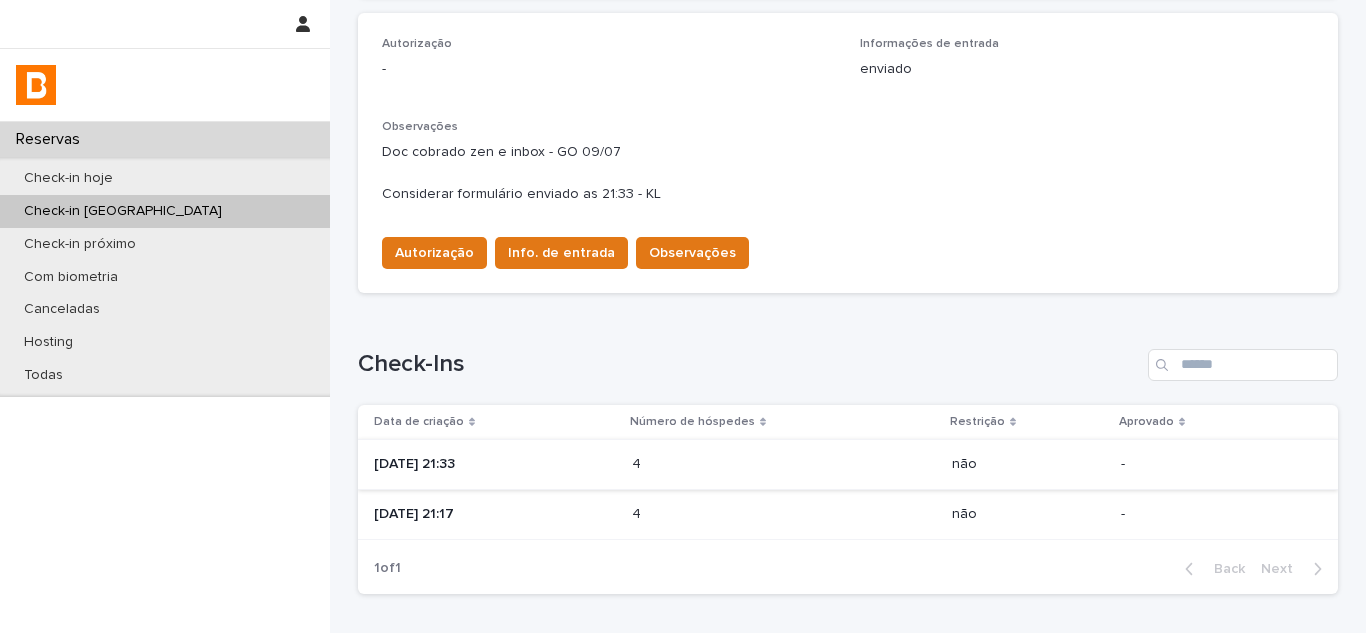 scroll, scrollTop: 722, scrollLeft: 0, axis: vertical 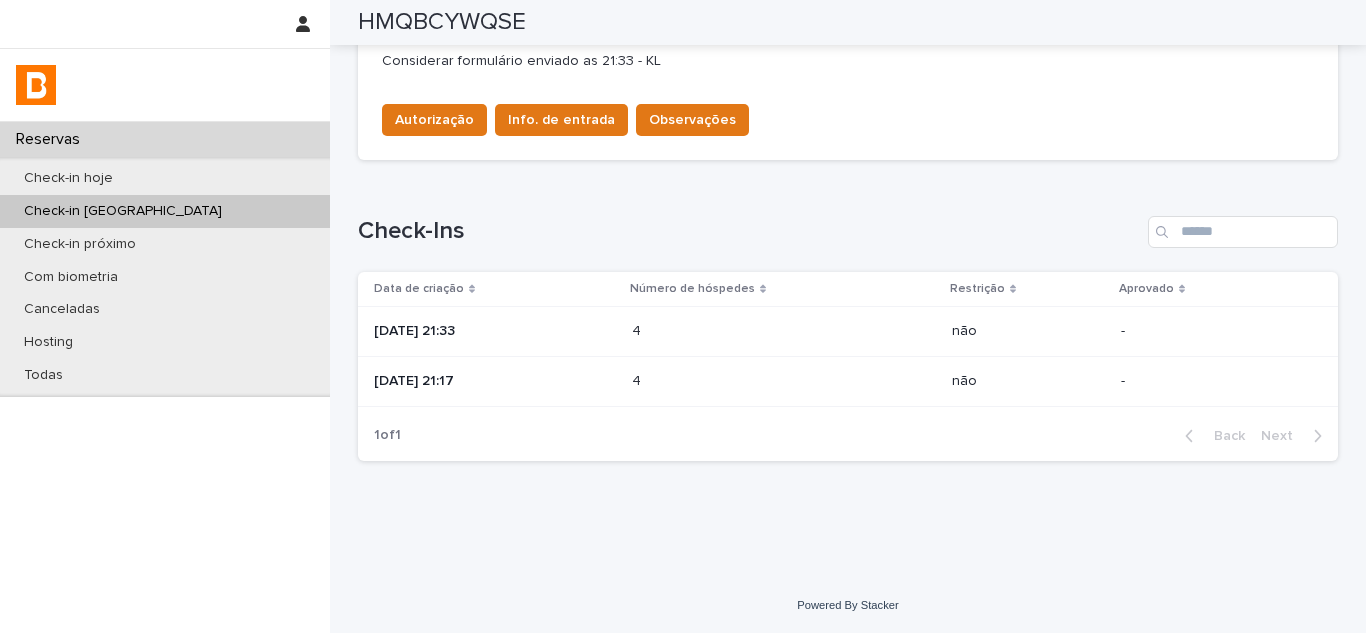 click on "[DATE] 21:33" at bounding box center [495, 331] 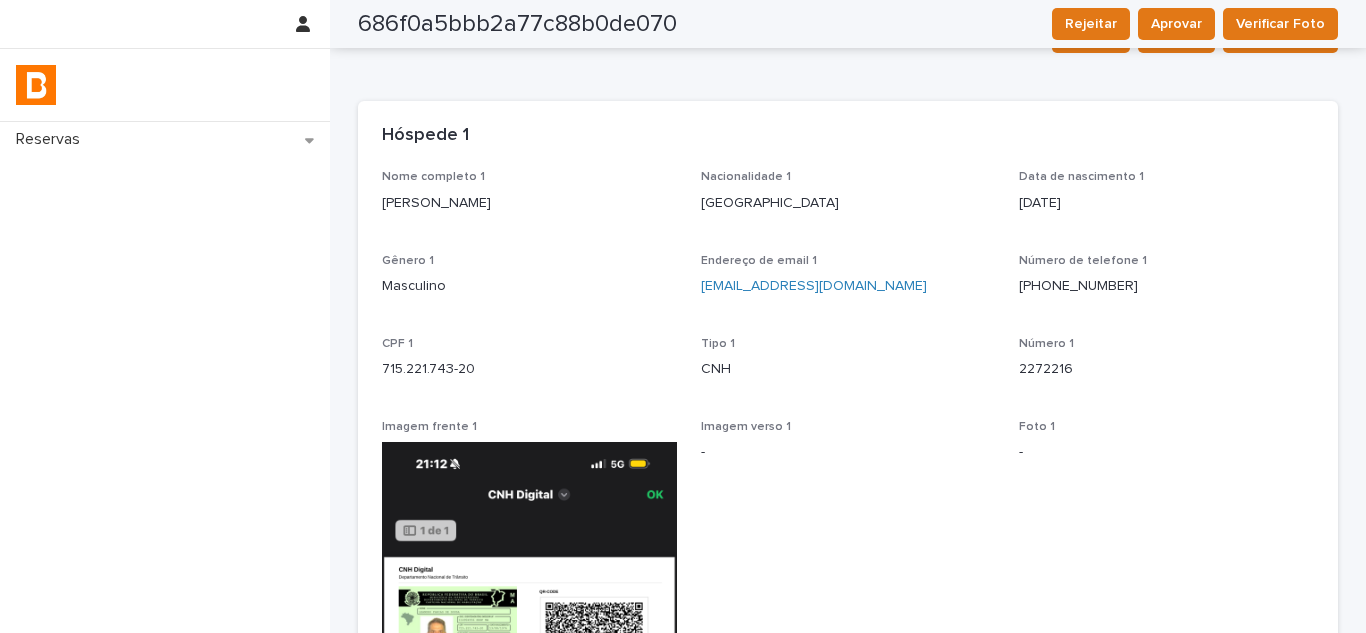 scroll, scrollTop: 0, scrollLeft: 0, axis: both 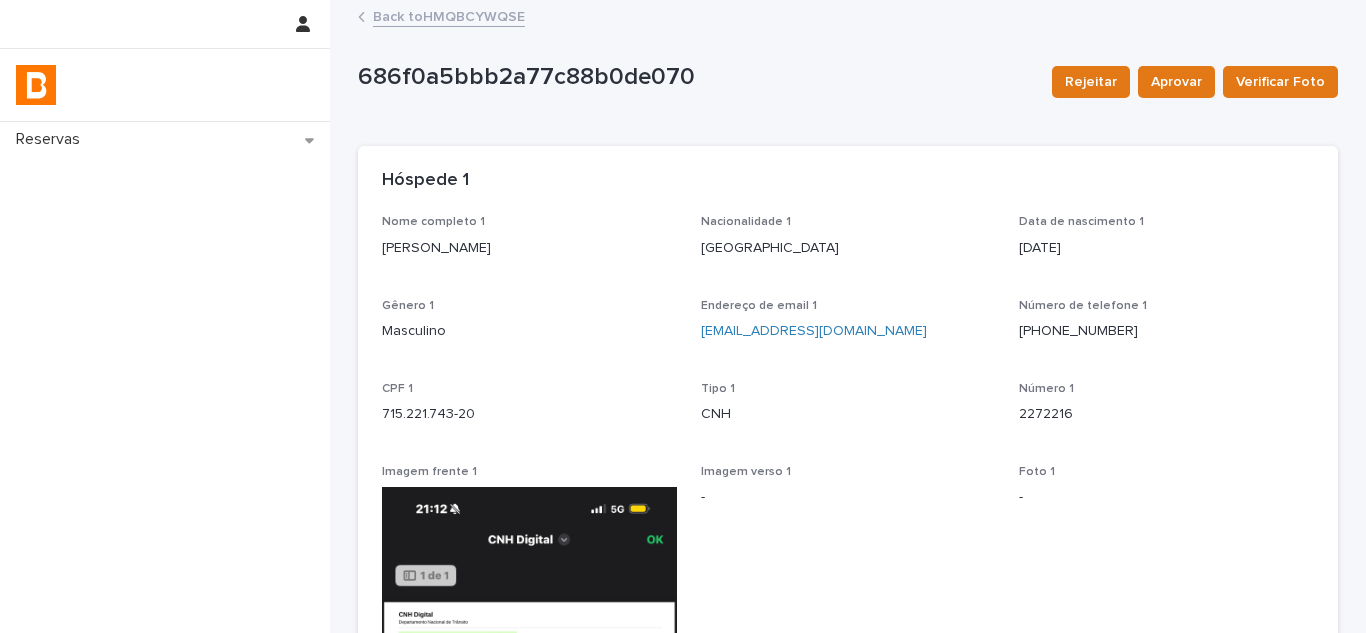 click on "[PERSON_NAME]" at bounding box center (529, 248) 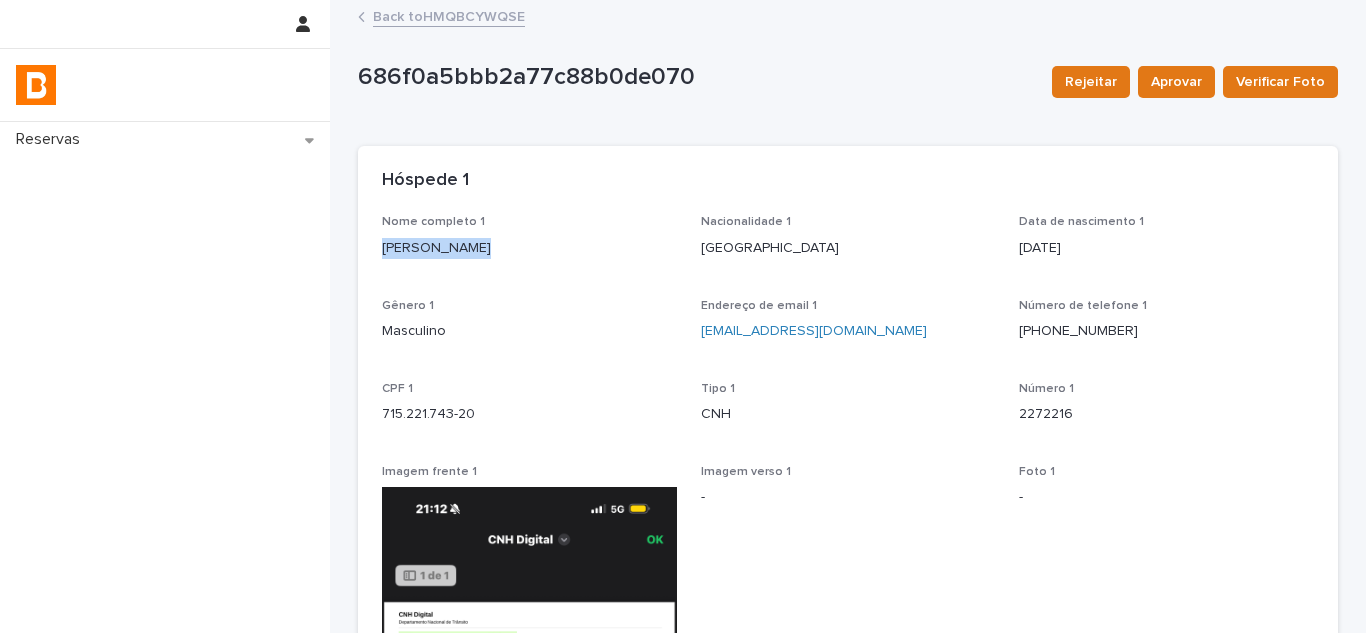 click on "[PERSON_NAME]" at bounding box center (529, 248) 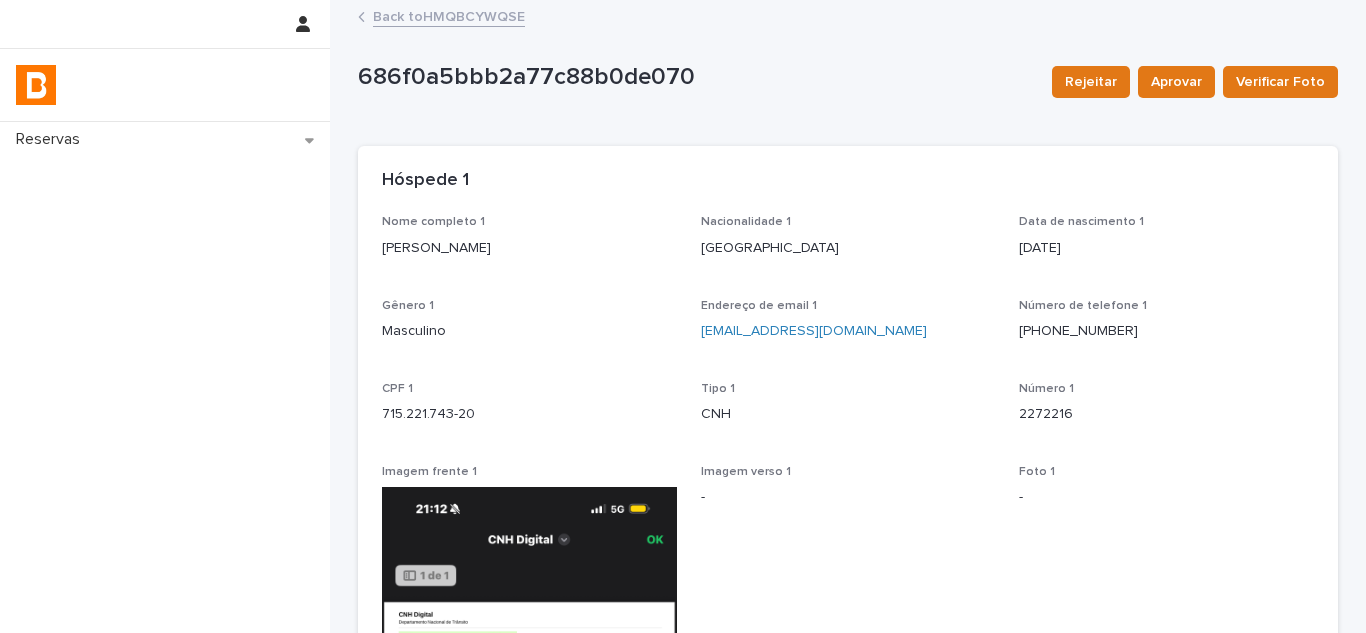 click on "715.221.743-20" at bounding box center (529, 414) 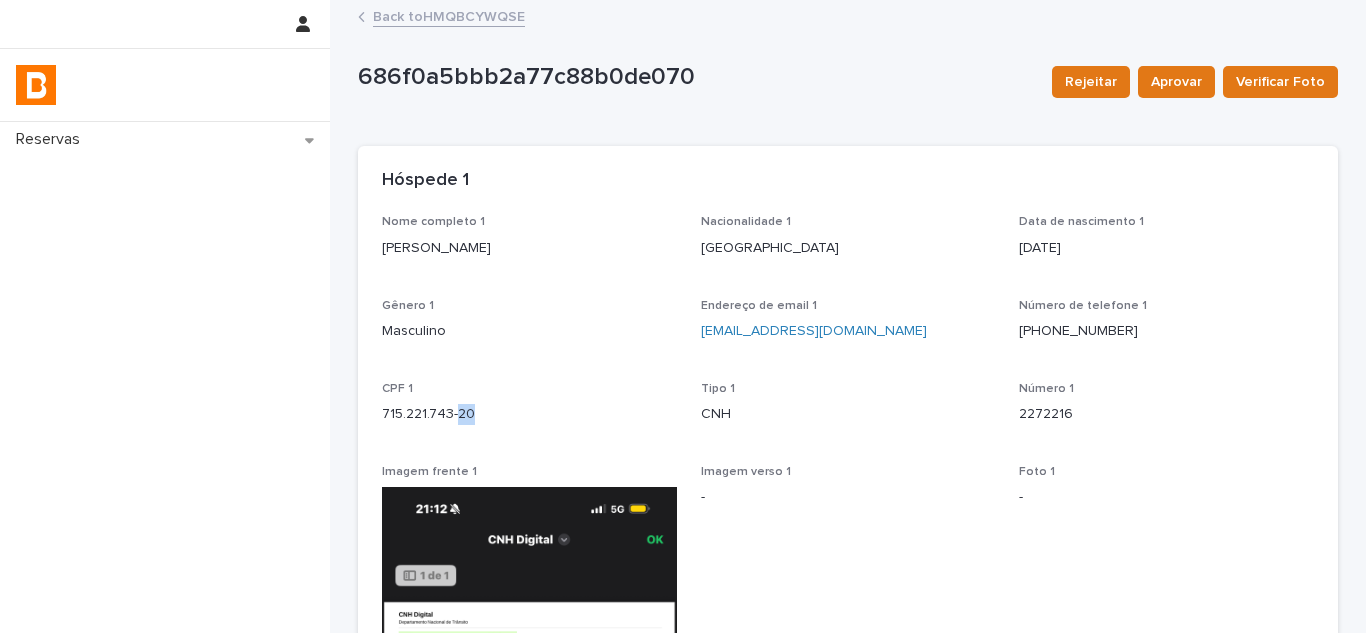 click on "715.221.743-20" at bounding box center (529, 414) 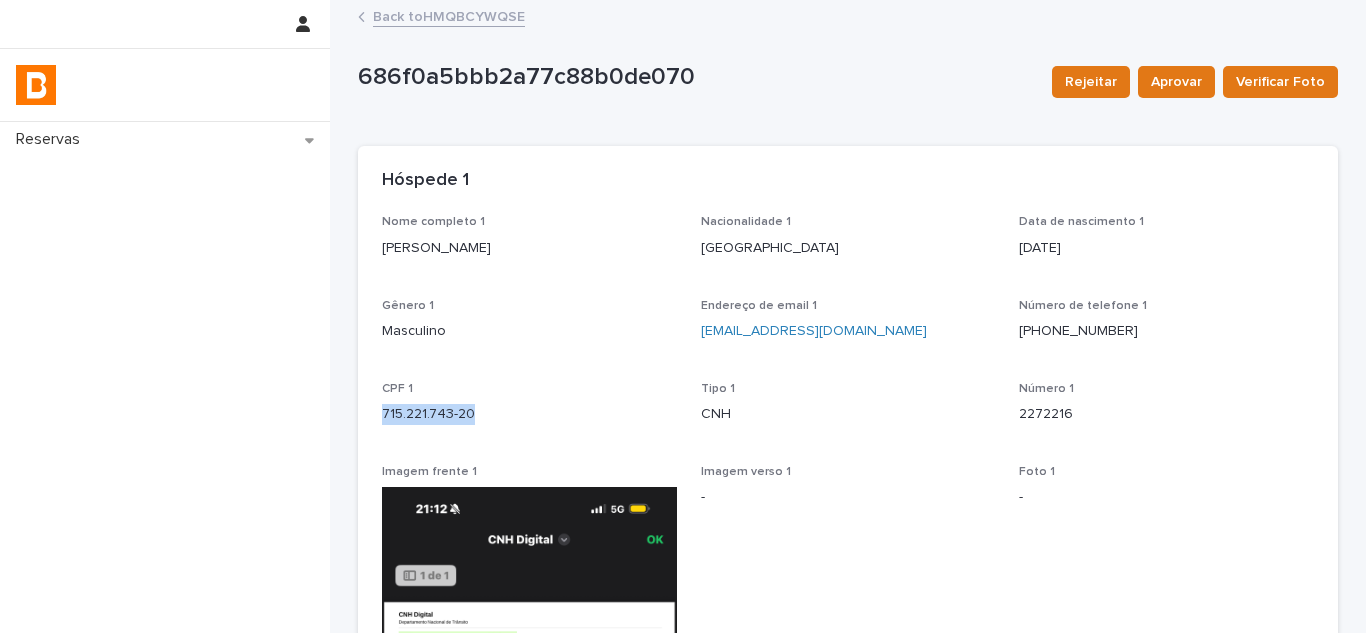 click on "715.221.743-20" at bounding box center (529, 414) 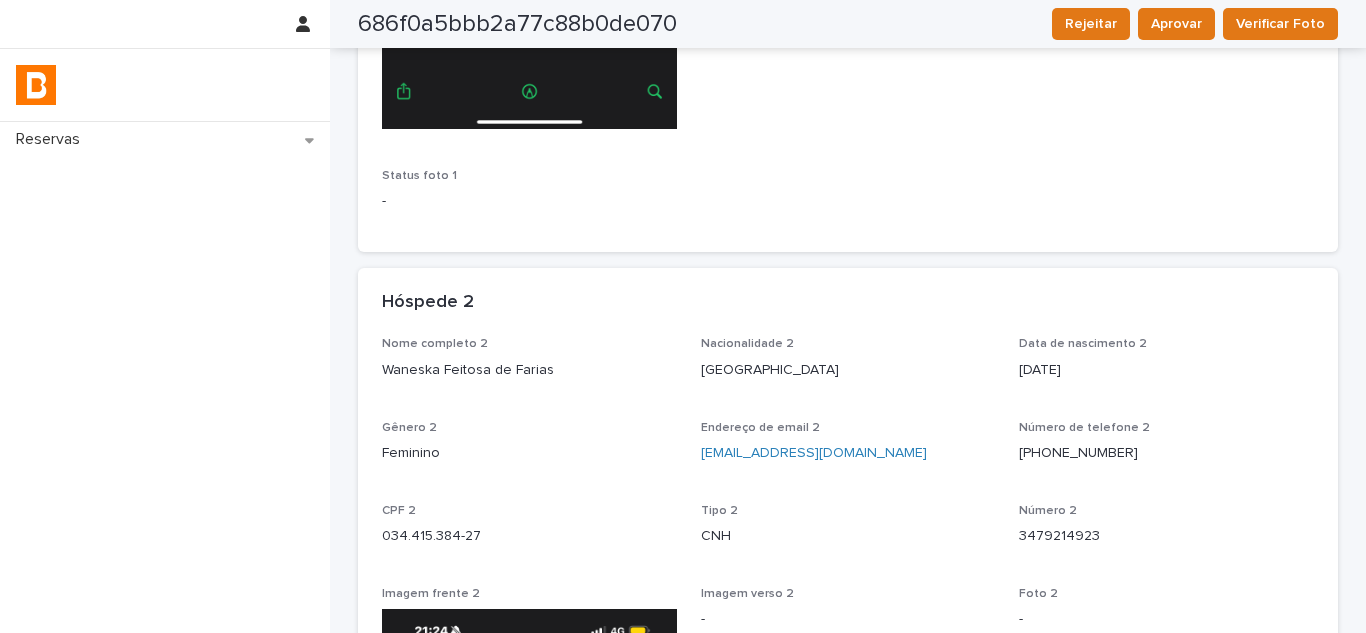 scroll, scrollTop: 1000, scrollLeft: 0, axis: vertical 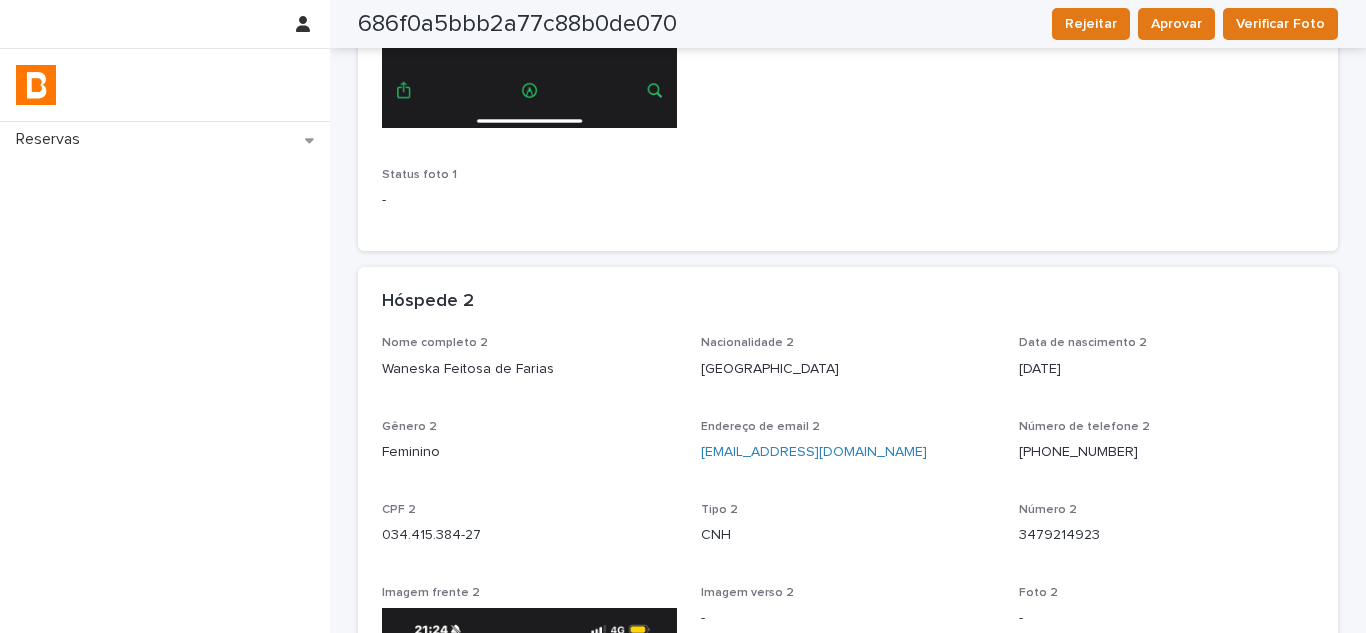 click on "Nome completo 2" at bounding box center (435, 343) 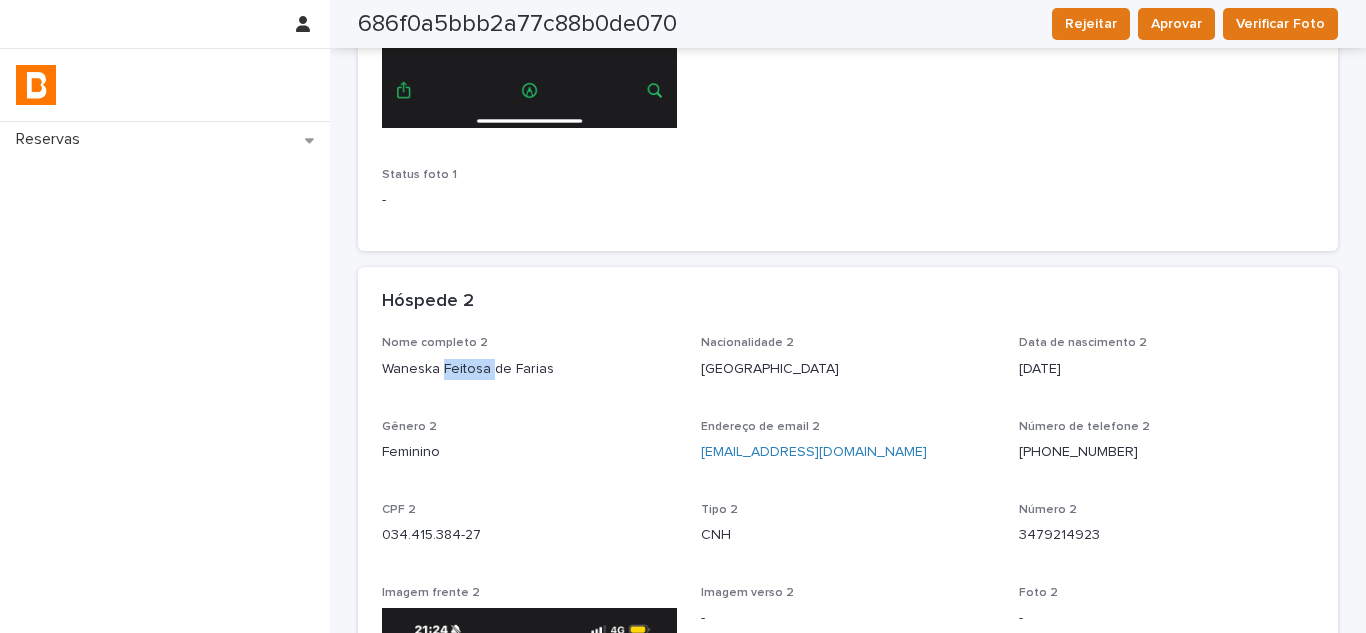 click on "Waneska Feitosa de Farias" at bounding box center [529, 369] 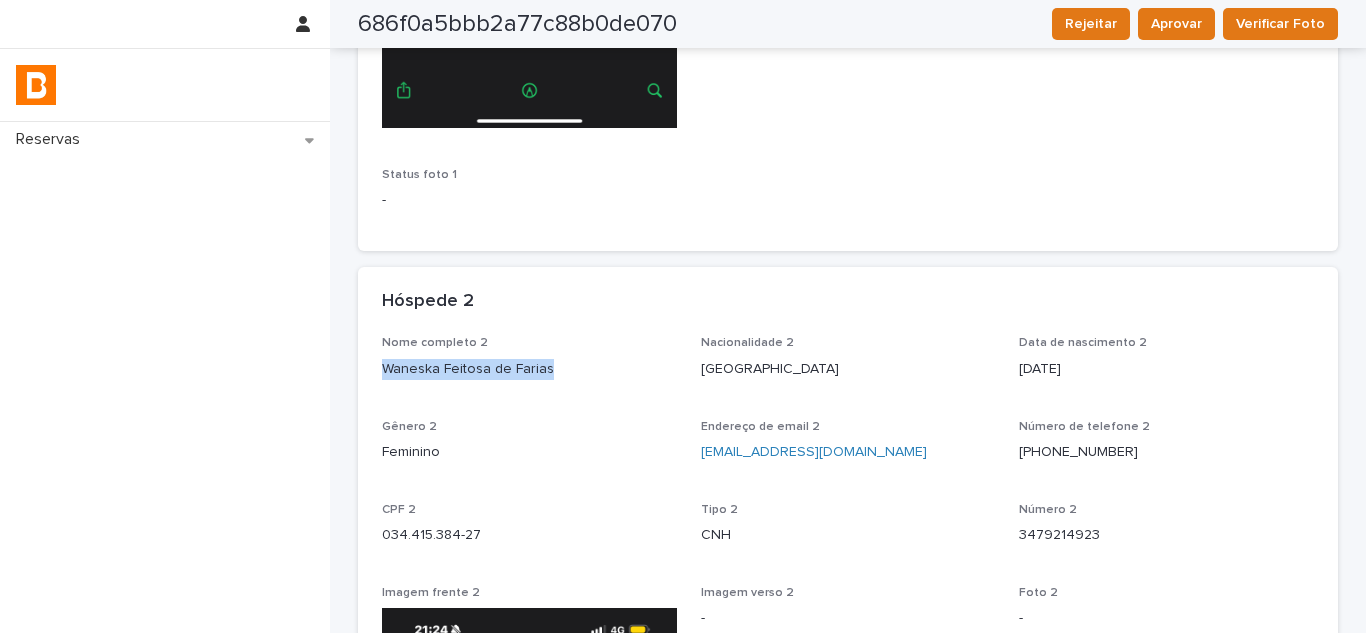 copy on "Waneska Feitosa de Farias" 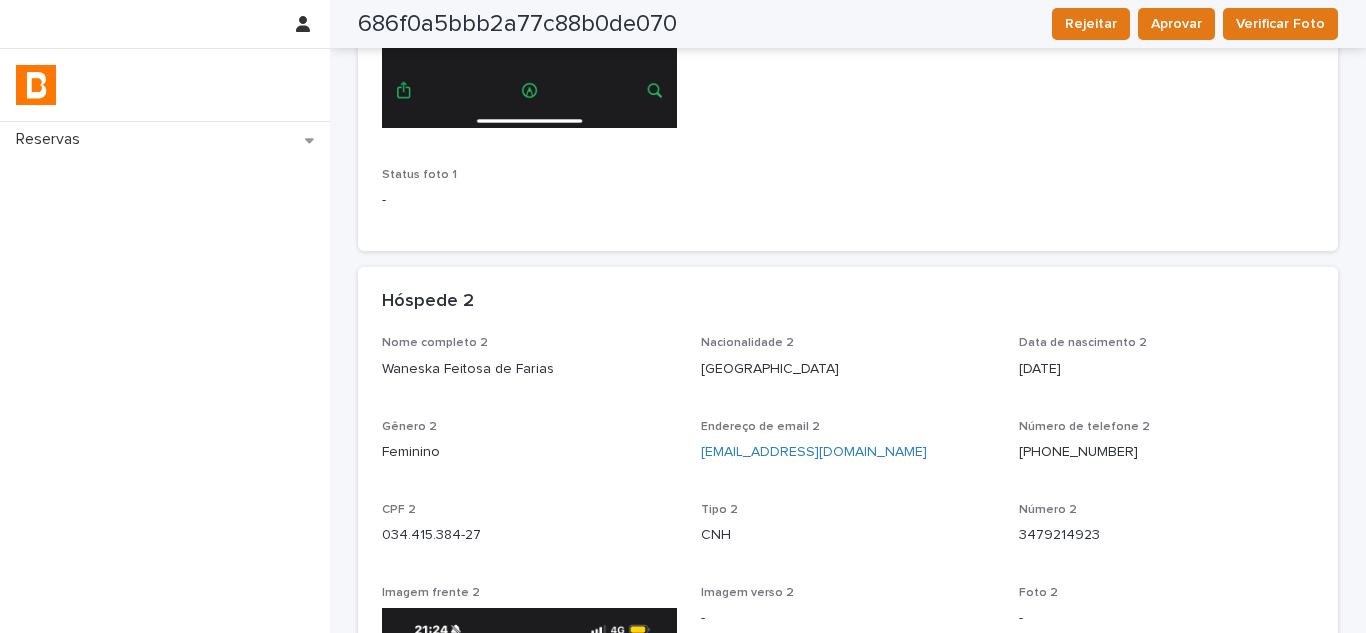 click on "CPF 2 034.415.384-27" at bounding box center [529, 532] 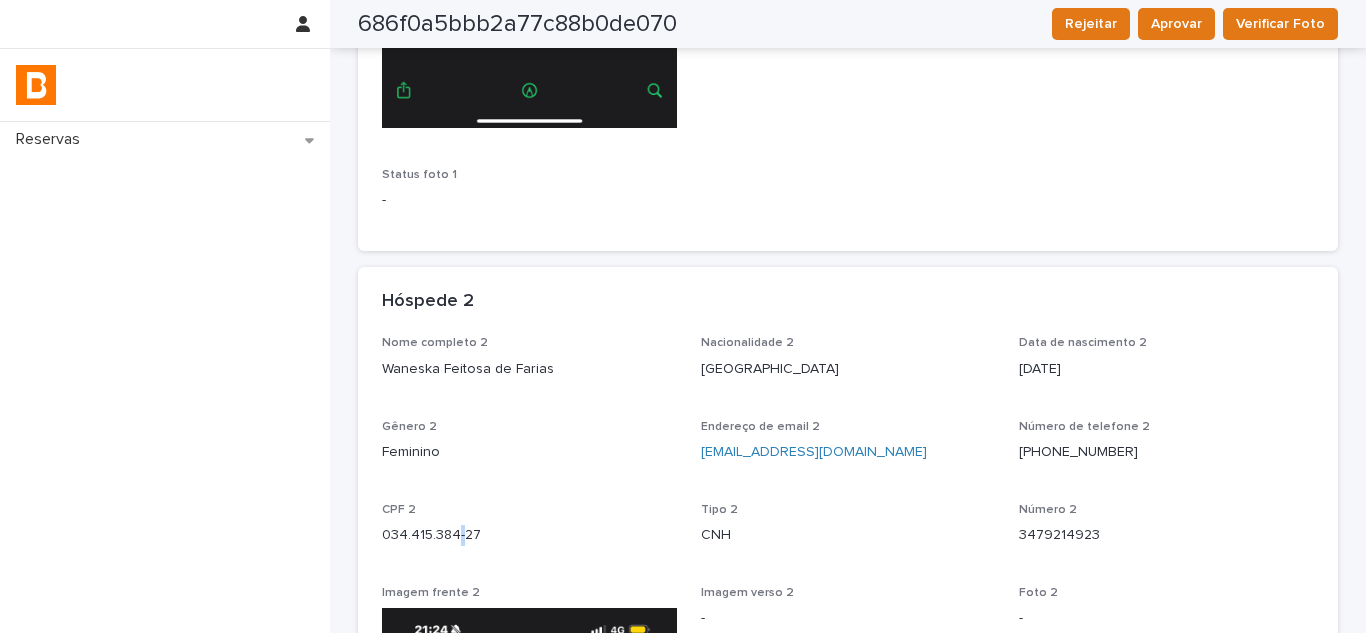 click on "CPF 2 034.415.384-27" at bounding box center [529, 532] 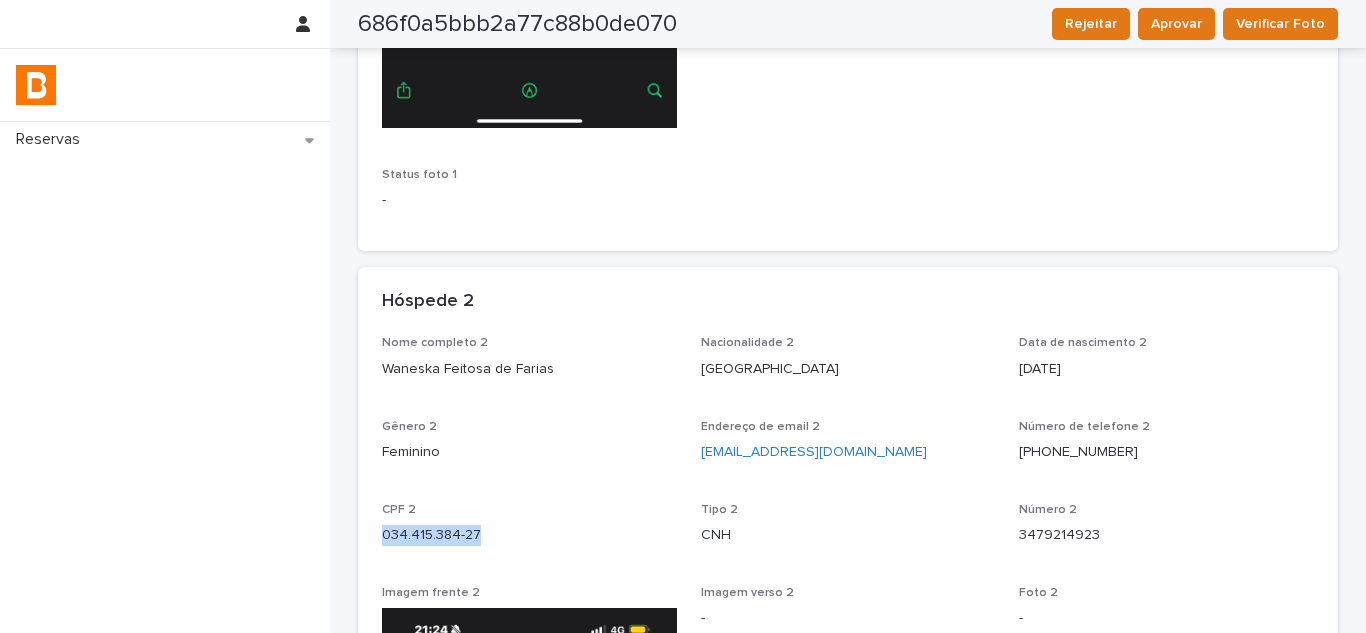 click on "CPF 2 034.415.384-27" at bounding box center (529, 532) 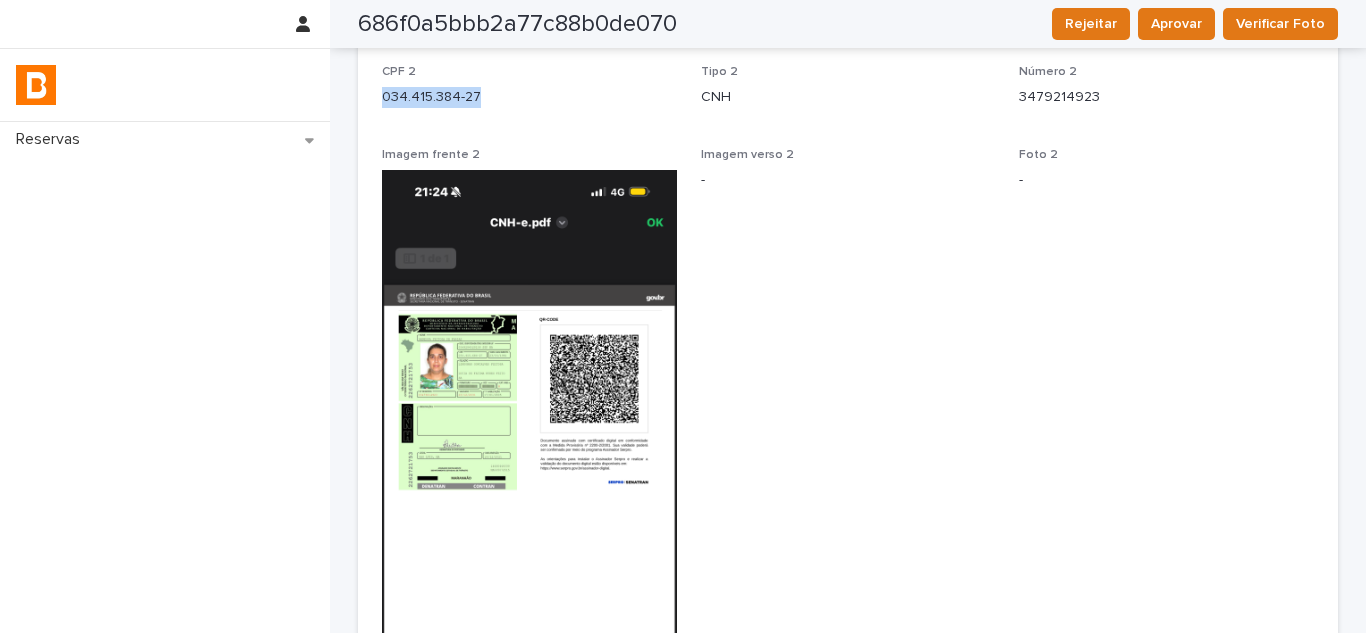 scroll, scrollTop: 1500, scrollLeft: 0, axis: vertical 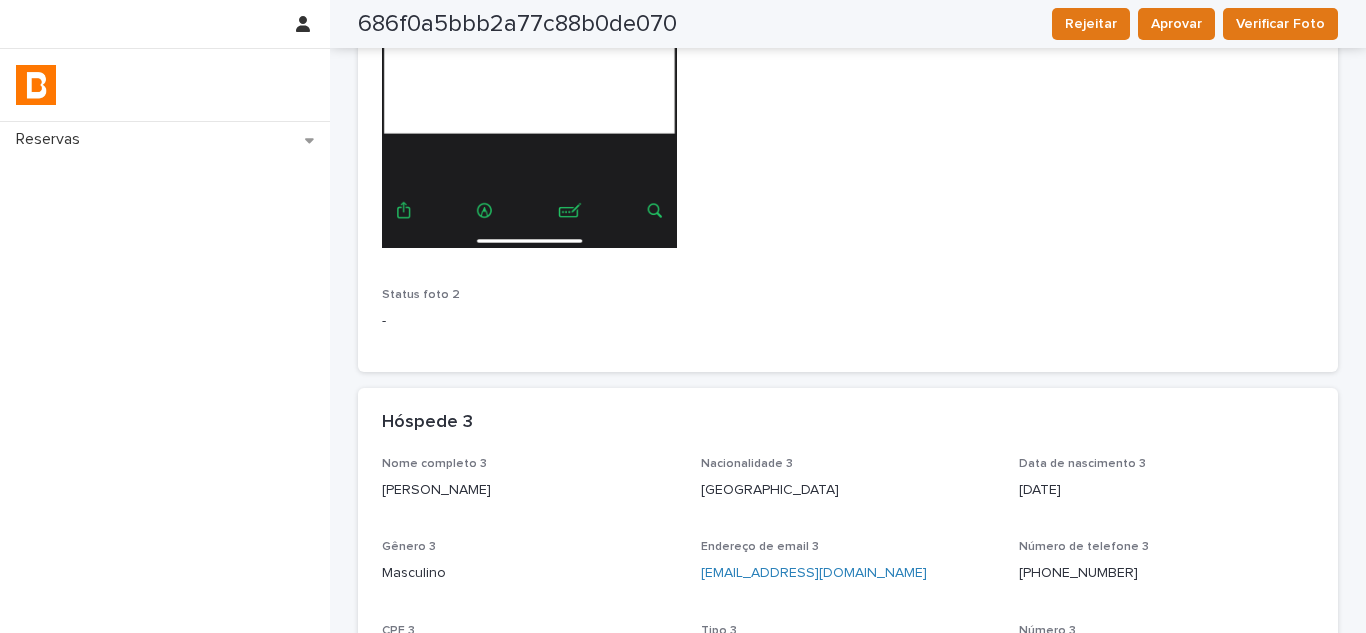 click on "[PERSON_NAME]" at bounding box center (529, 490) 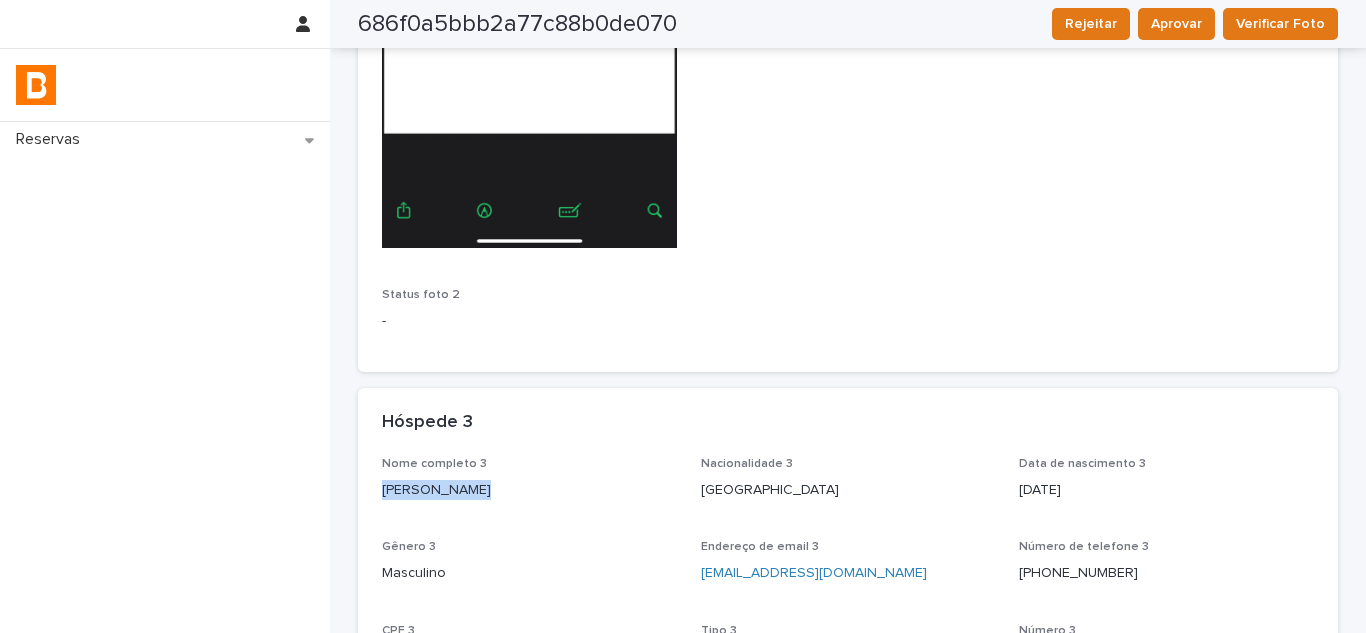click on "[PERSON_NAME]" at bounding box center [529, 490] 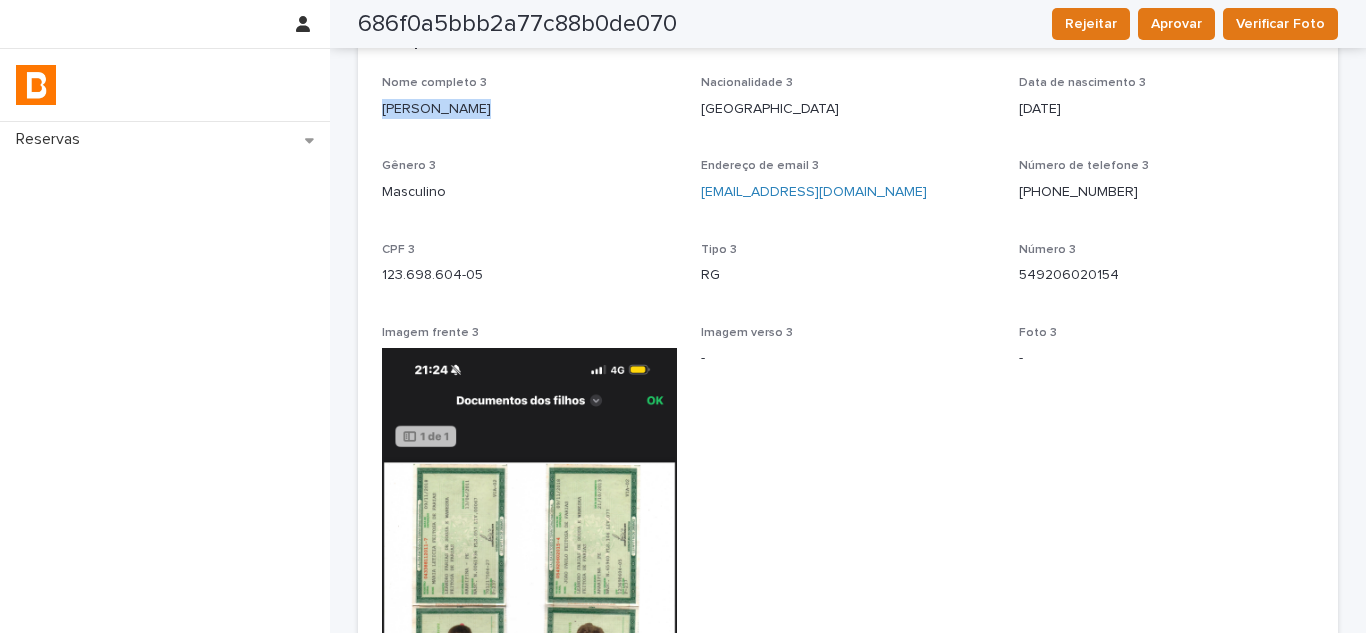 scroll, scrollTop: 2400, scrollLeft: 0, axis: vertical 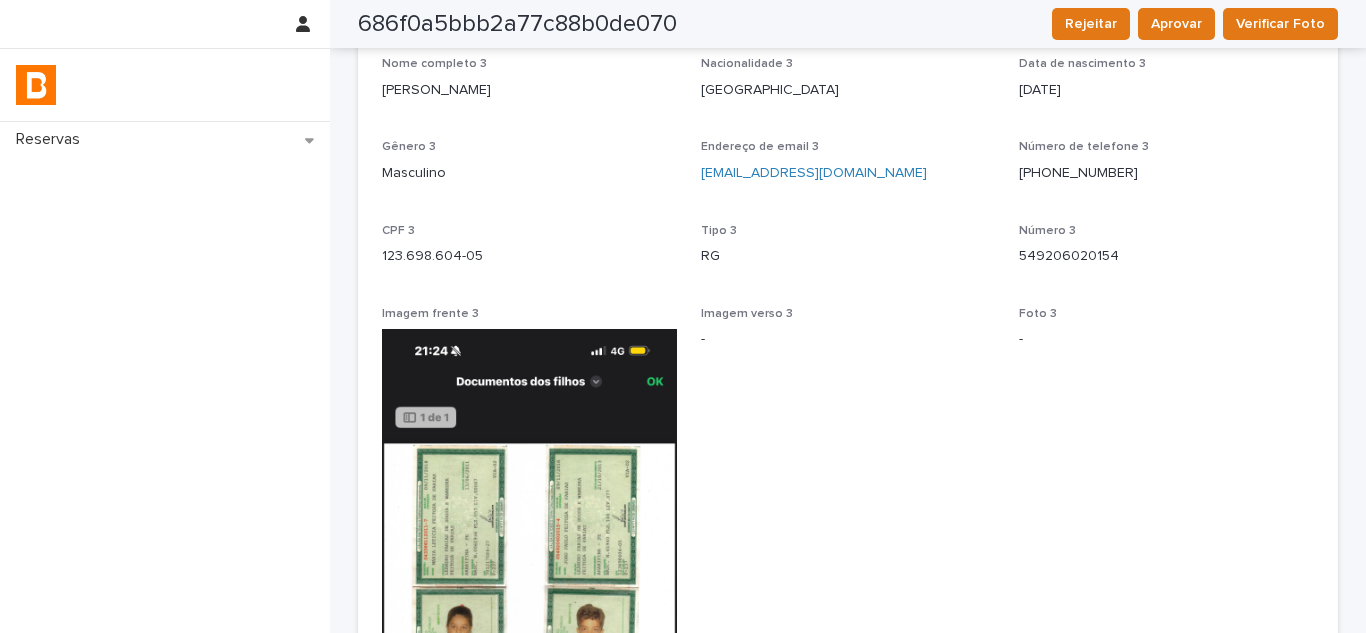 click on "CPF 3 123.698.604-05" at bounding box center [529, 253] 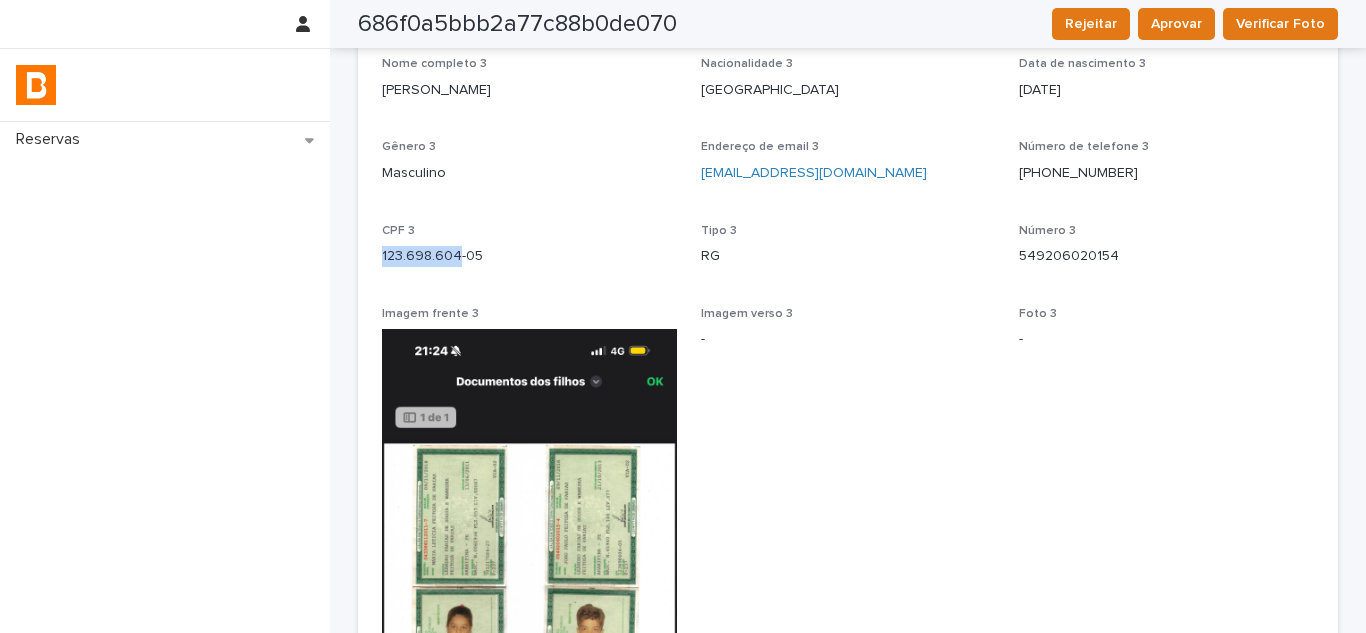 click on "CPF 3 123.698.604-05" at bounding box center (529, 253) 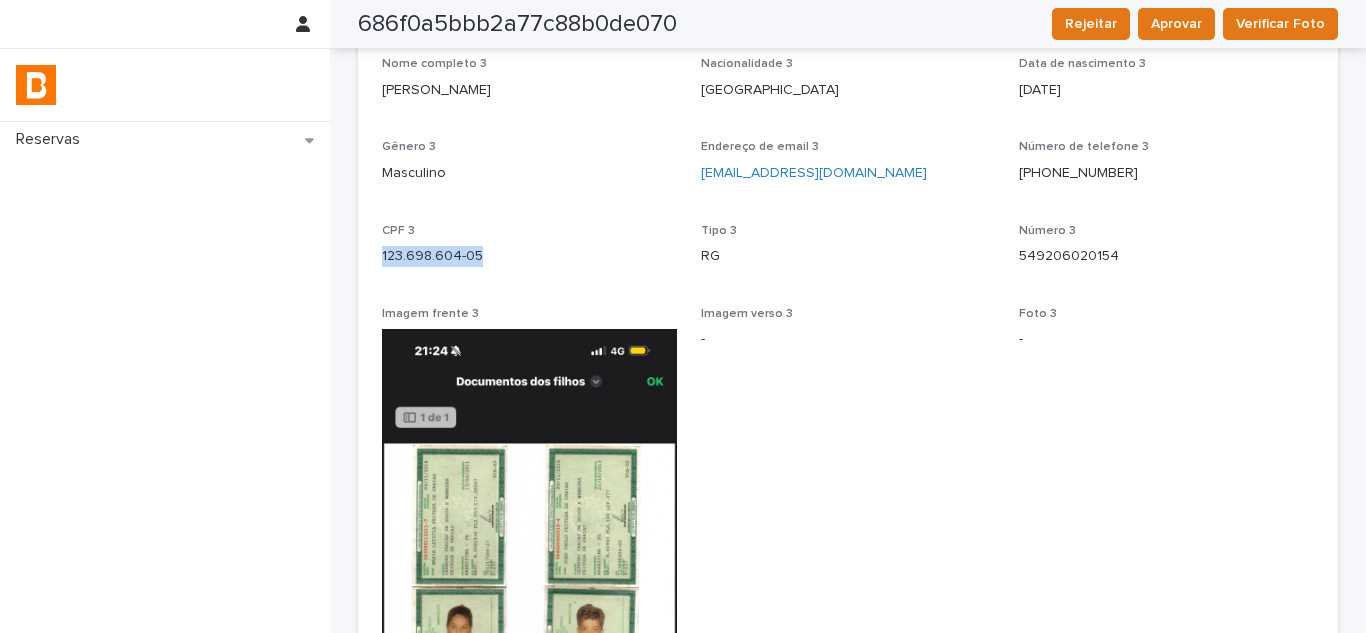 click on "CPF 3 123.698.604-05" at bounding box center (529, 253) 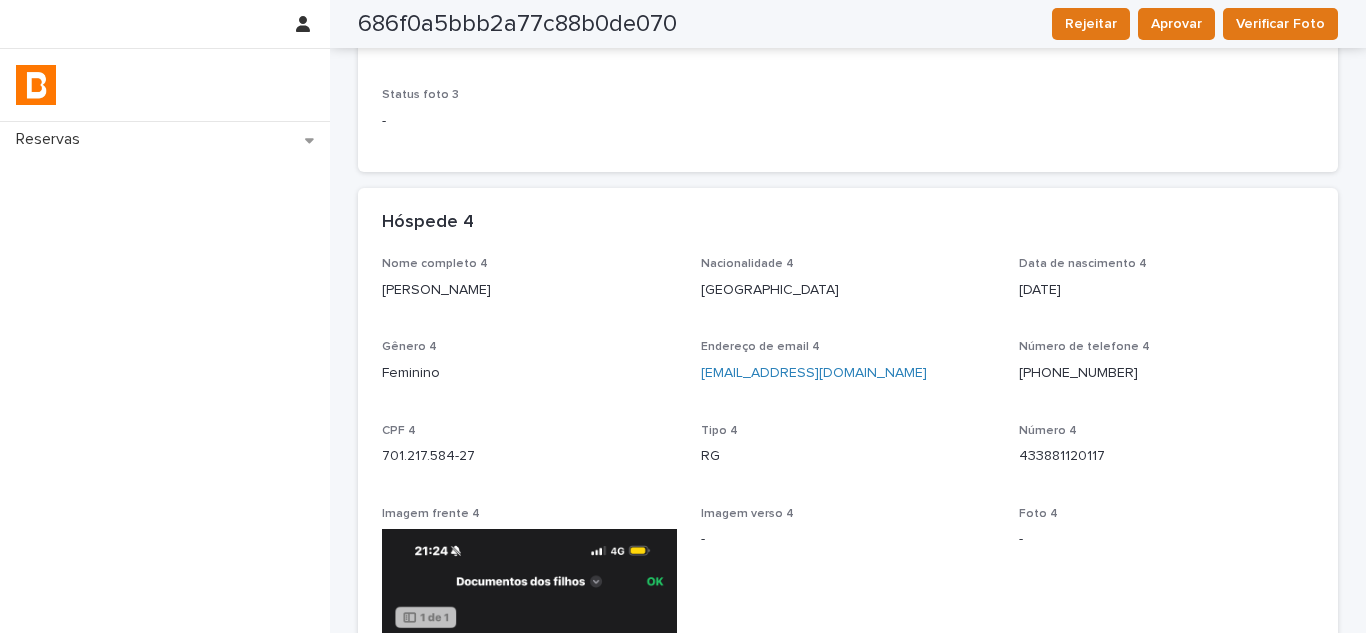 scroll, scrollTop: 3400, scrollLeft: 0, axis: vertical 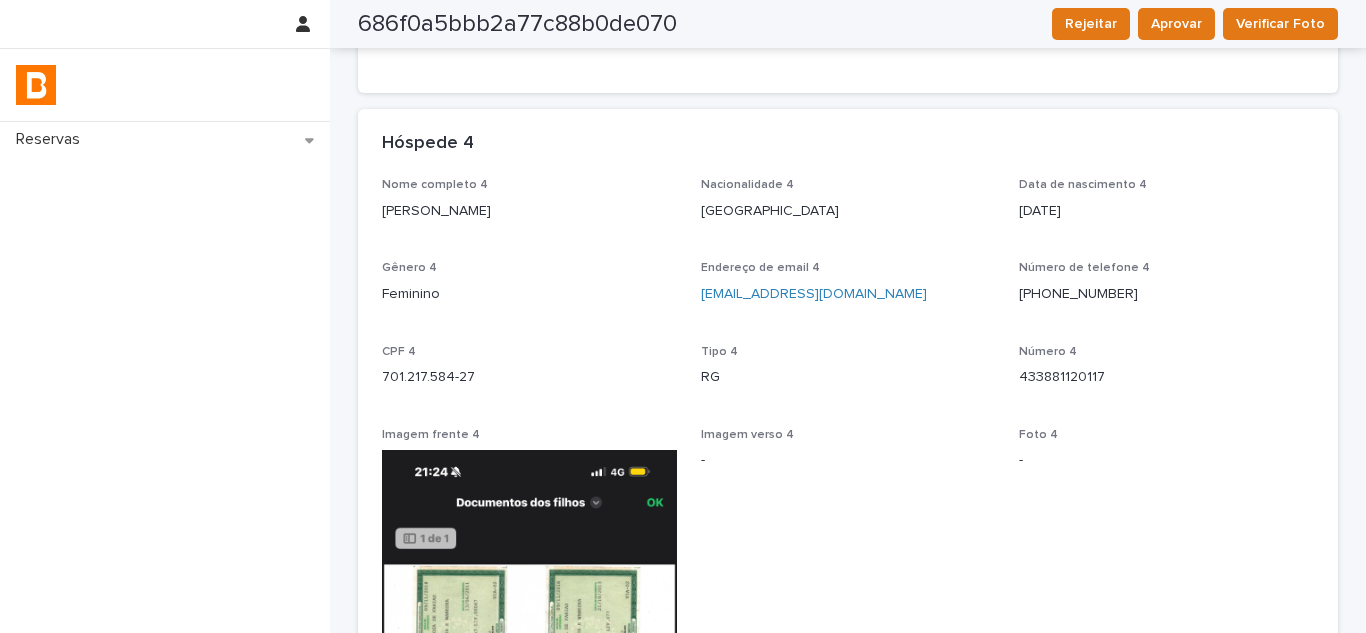 click on "[PERSON_NAME]" at bounding box center (529, 211) 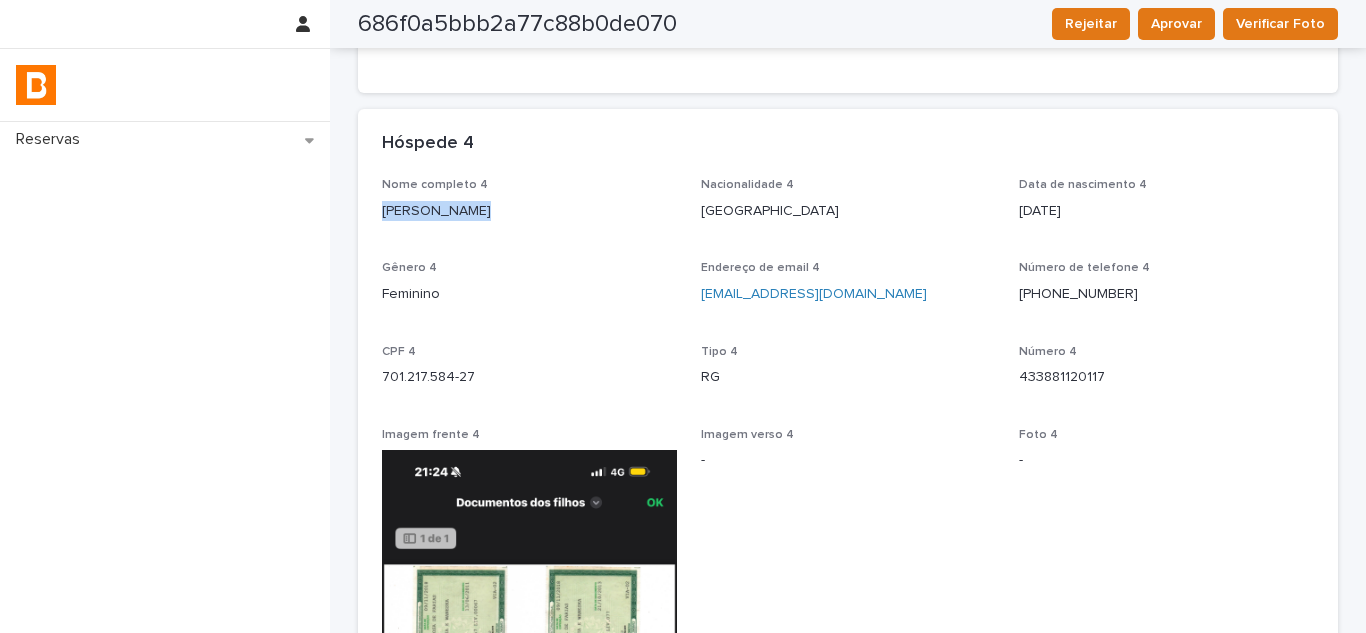 copy on "[PERSON_NAME]" 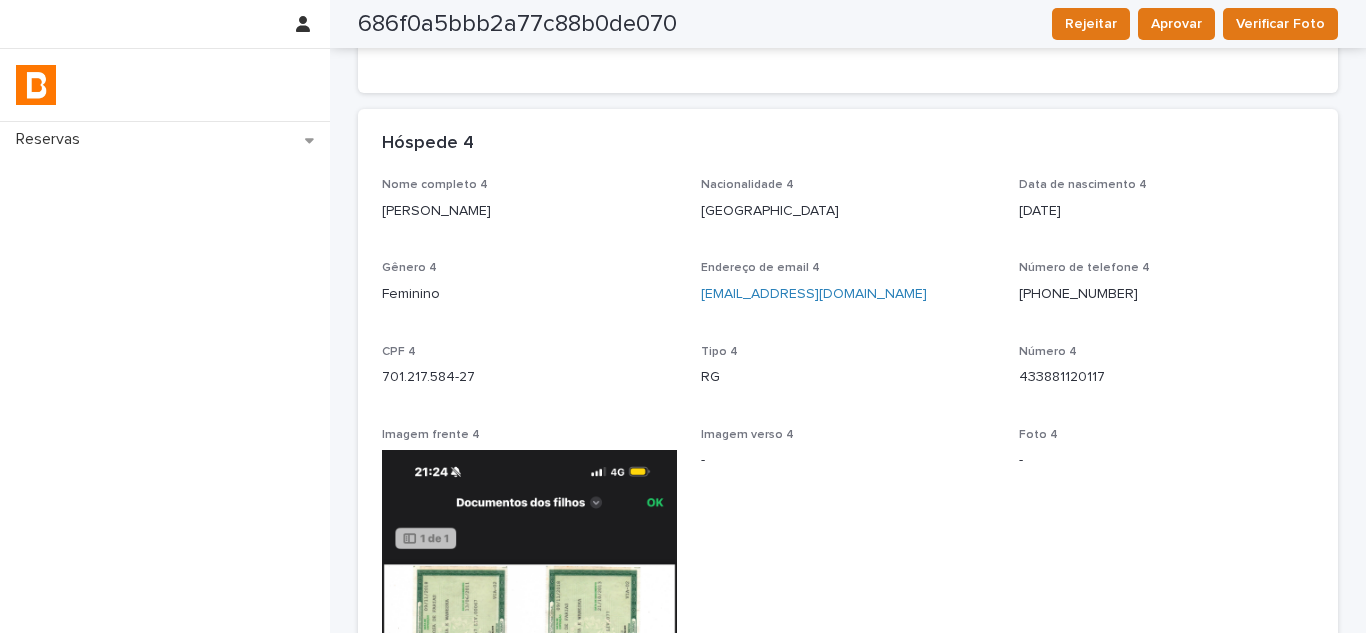 click on "701.217.584-27" at bounding box center (529, 377) 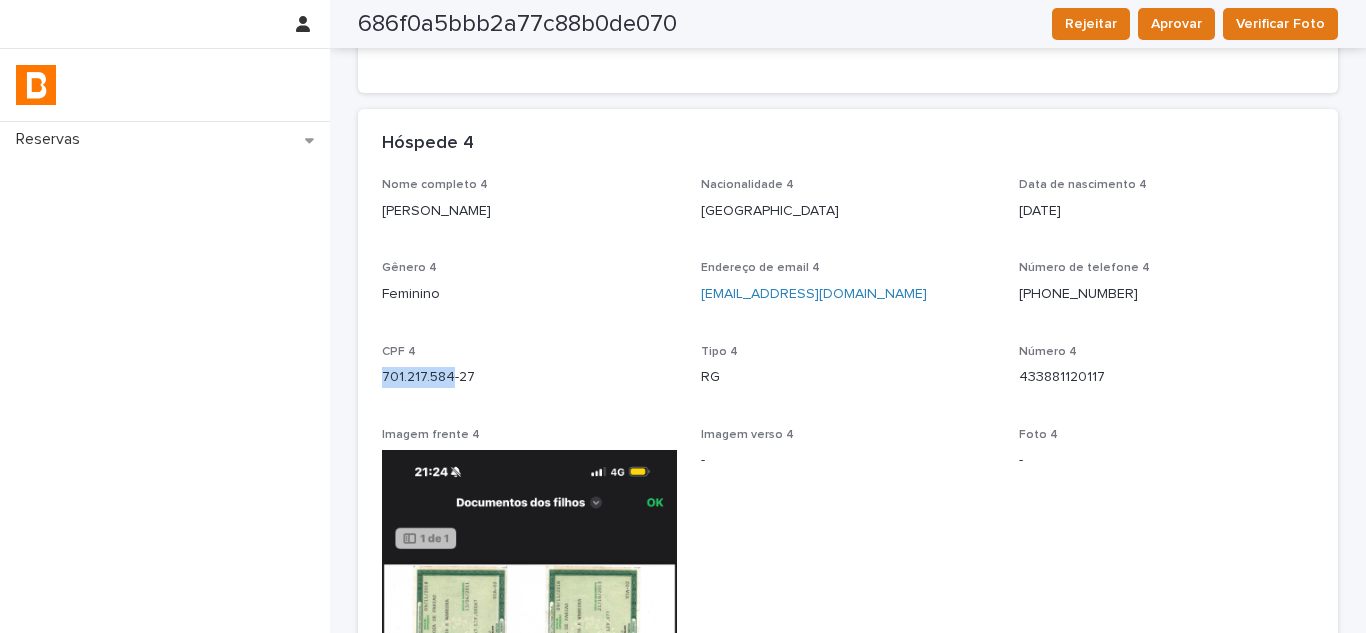 click on "701.217.584-27" at bounding box center [529, 377] 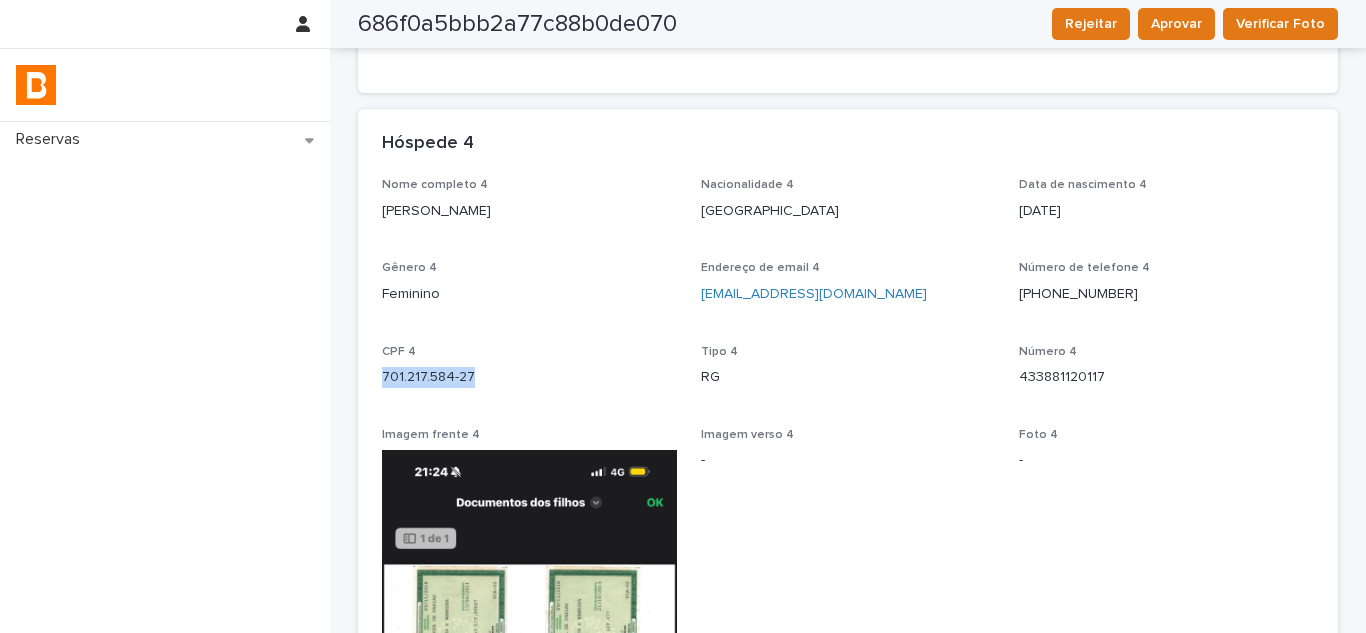 copy on "701.217.584-27" 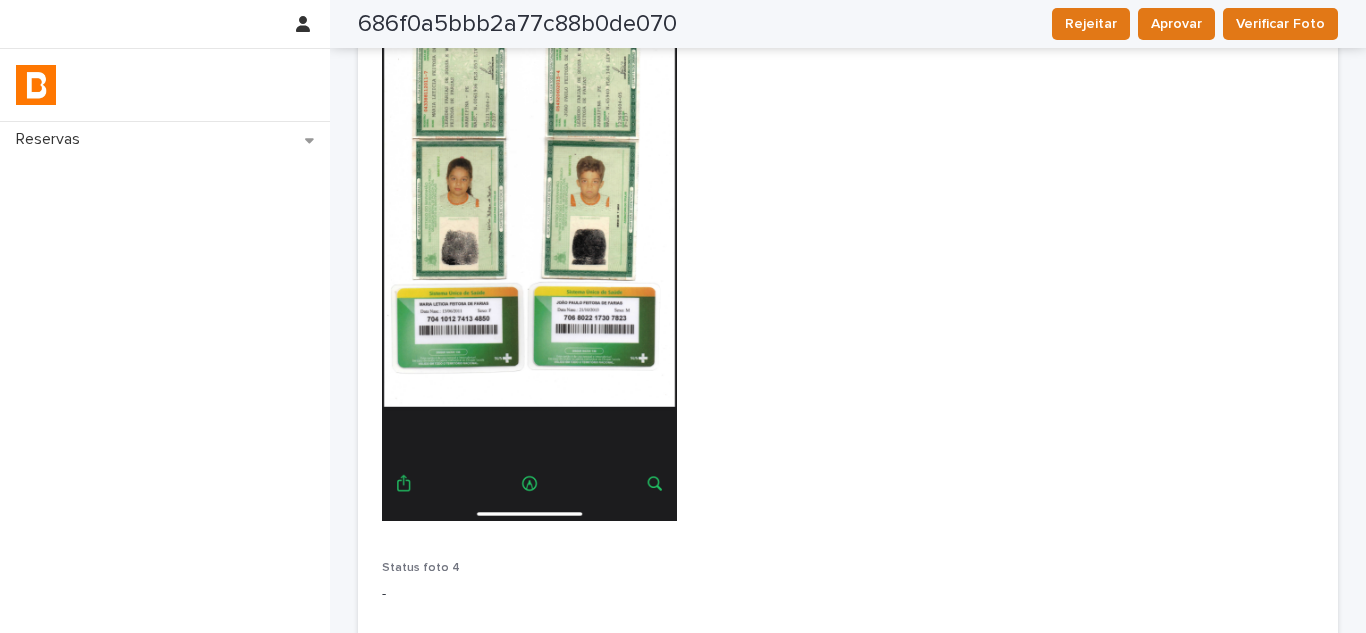 scroll, scrollTop: 4153, scrollLeft: 0, axis: vertical 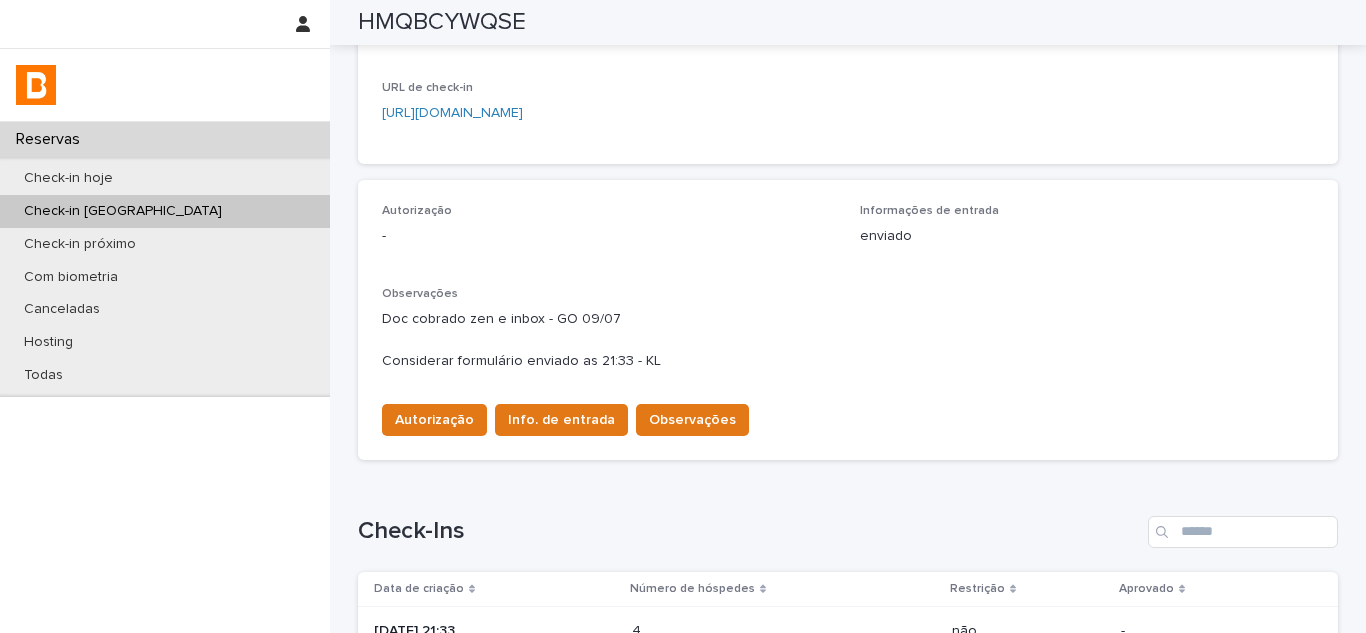 click on "Autorização Info. de entrada Observações" at bounding box center (848, 416) 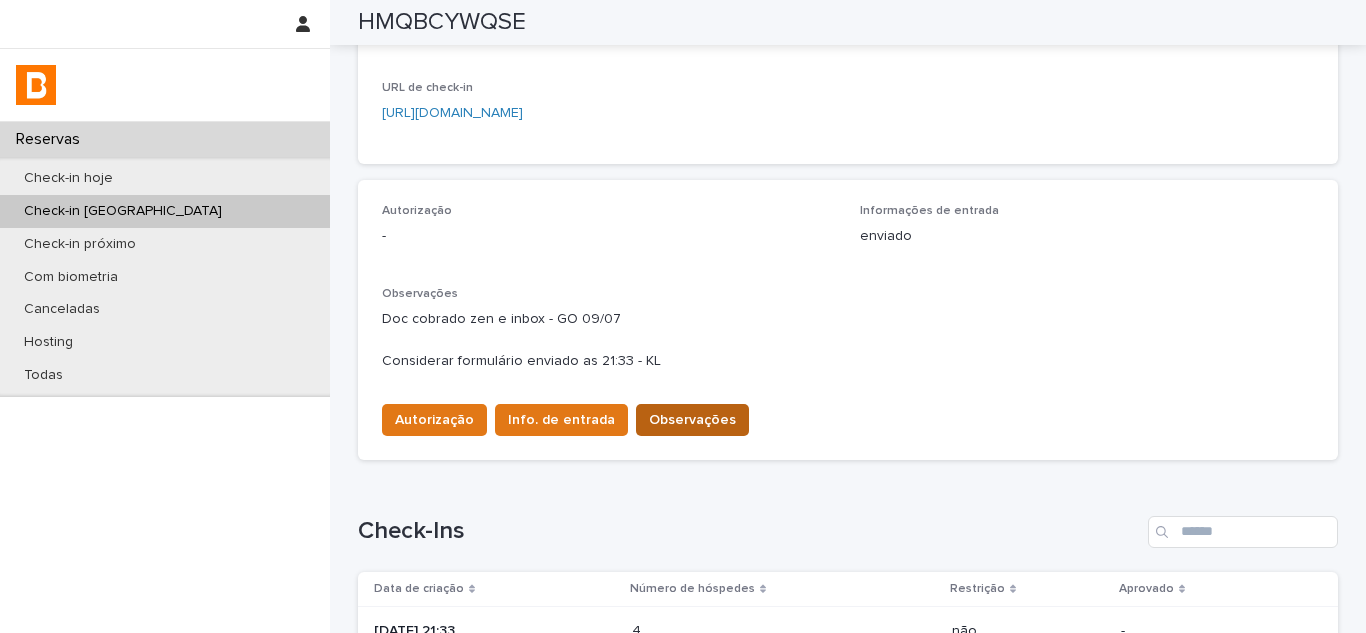 click on "Observações" at bounding box center (692, 420) 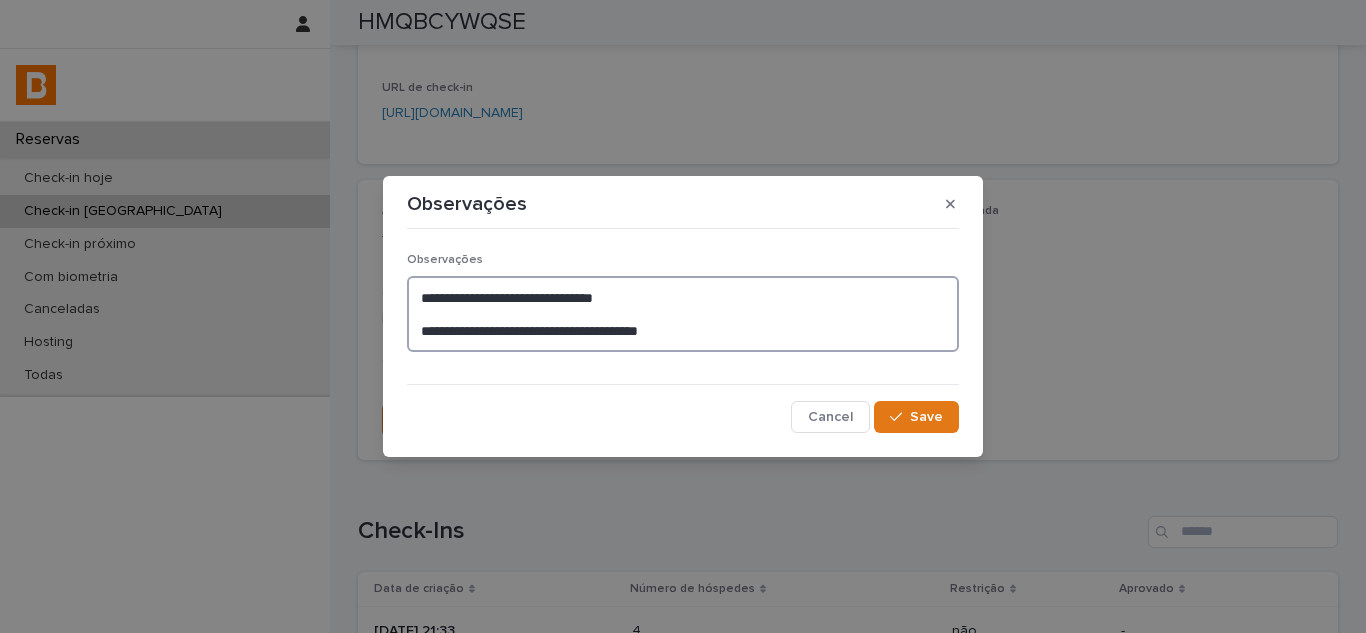 click on "**********" at bounding box center [683, 314] 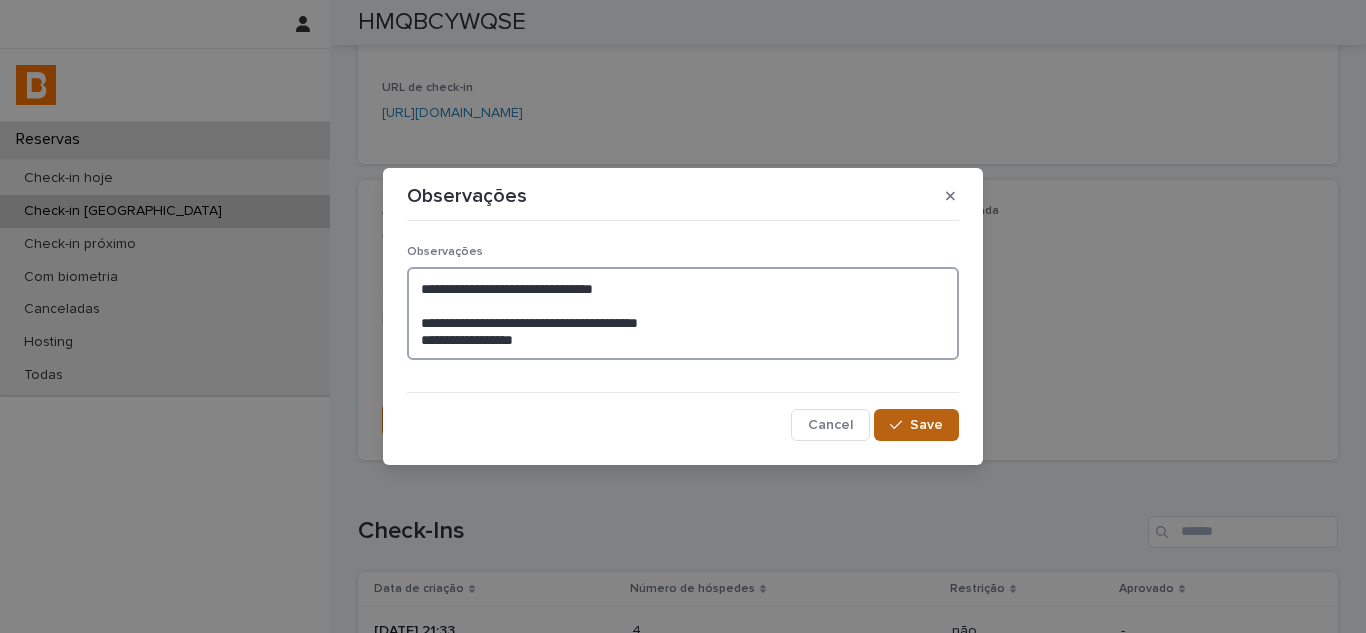 type on "**********" 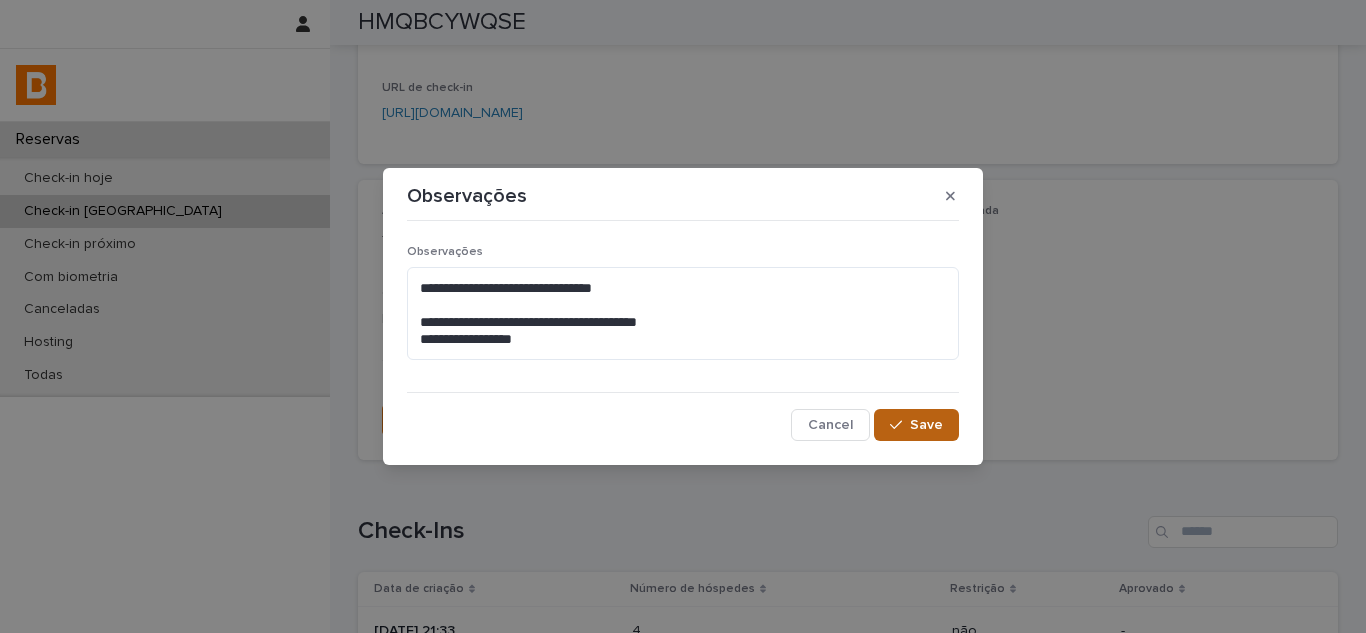 click on "Save" at bounding box center (916, 425) 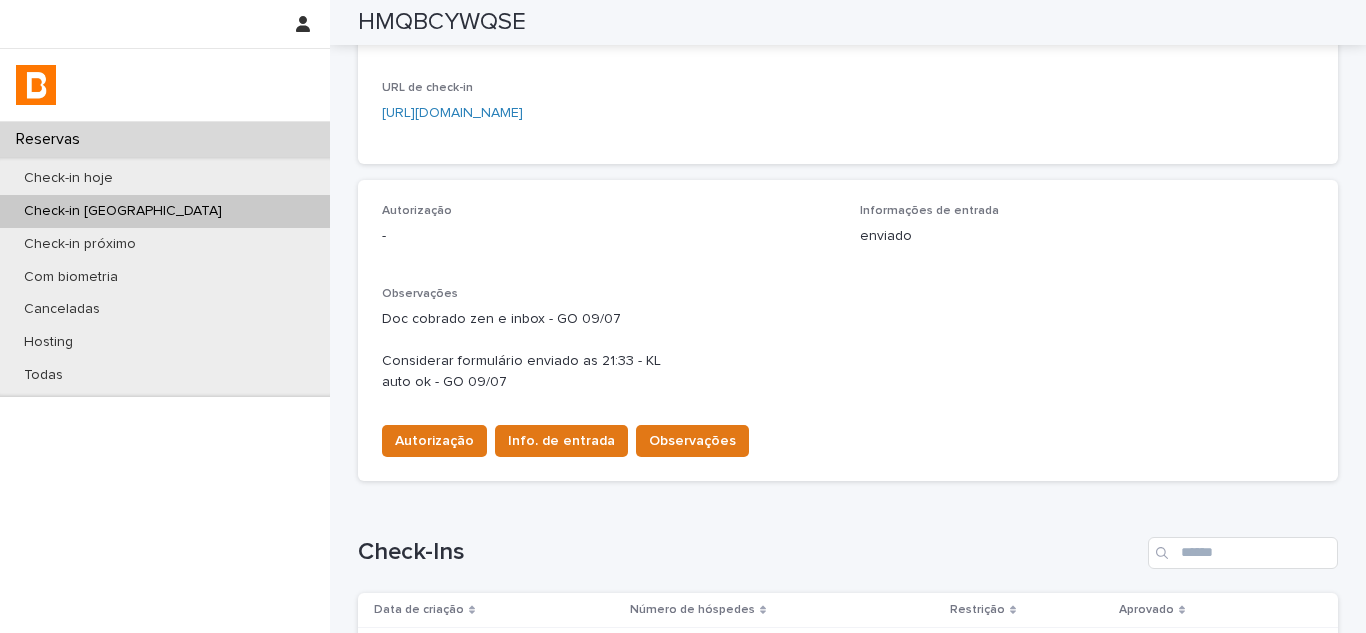 scroll, scrollTop: 432, scrollLeft: 0, axis: vertical 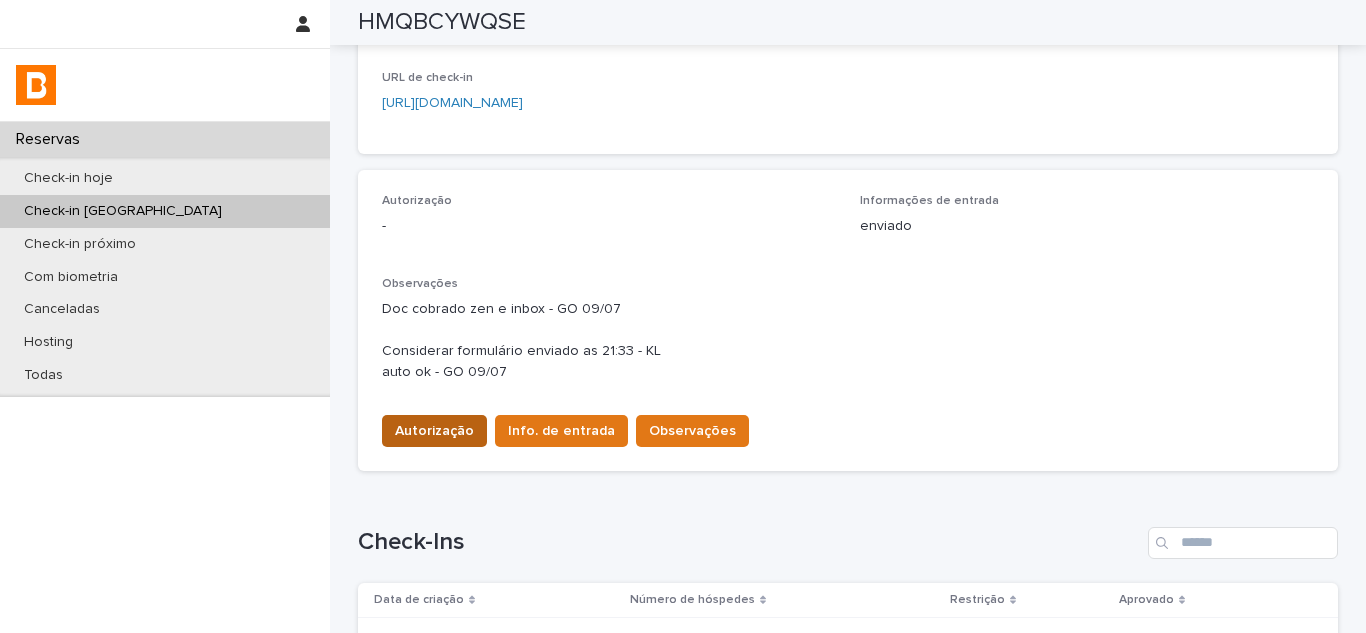 click on "Autorização" at bounding box center (434, 431) 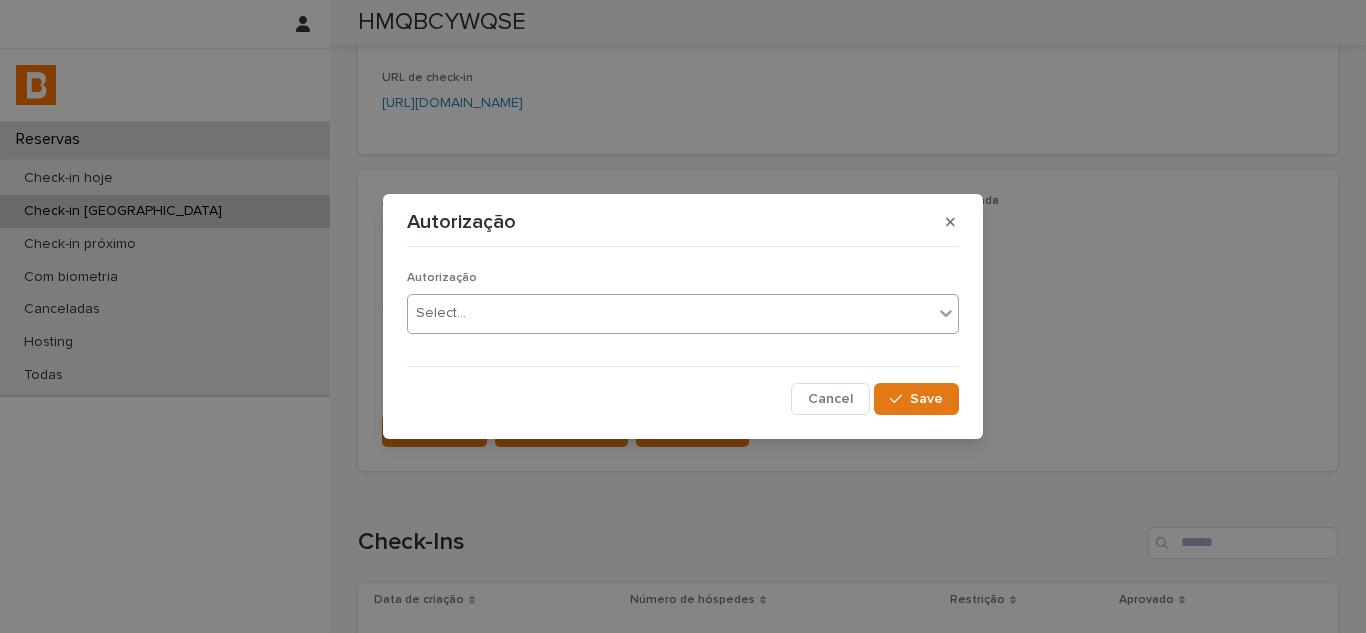 click on "Select..." at bounding box center (670, 313) 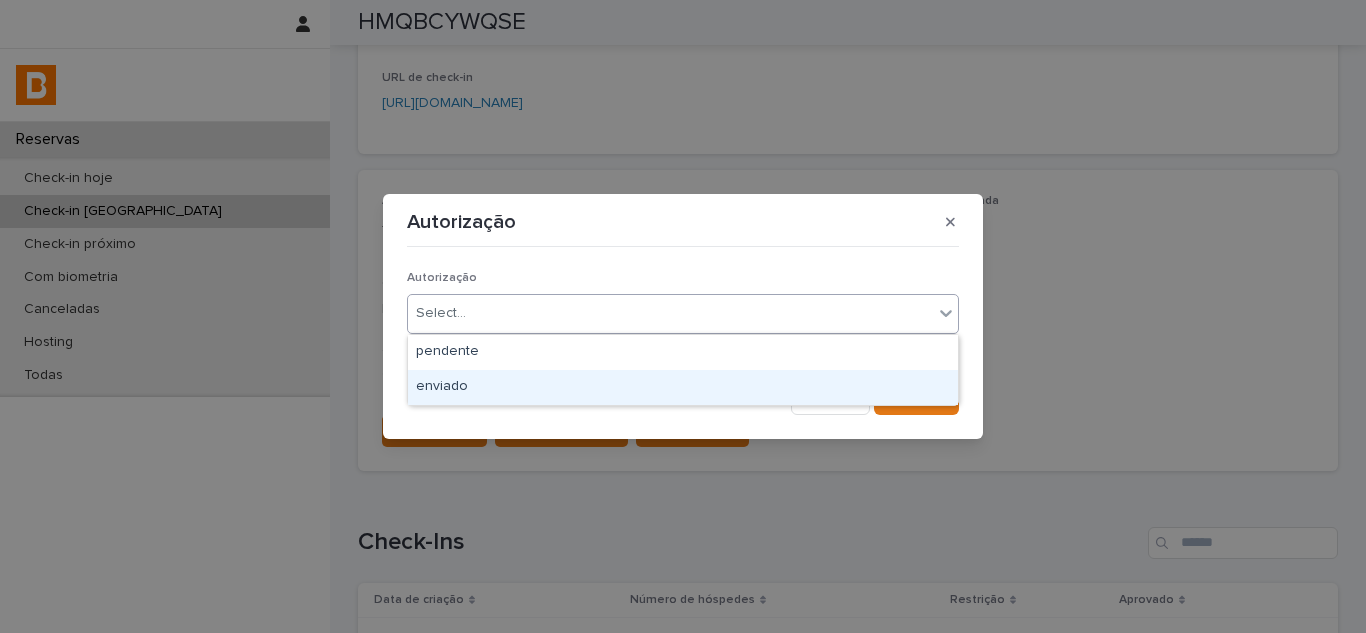 click on "enviado" at bounding box center (683, 387) 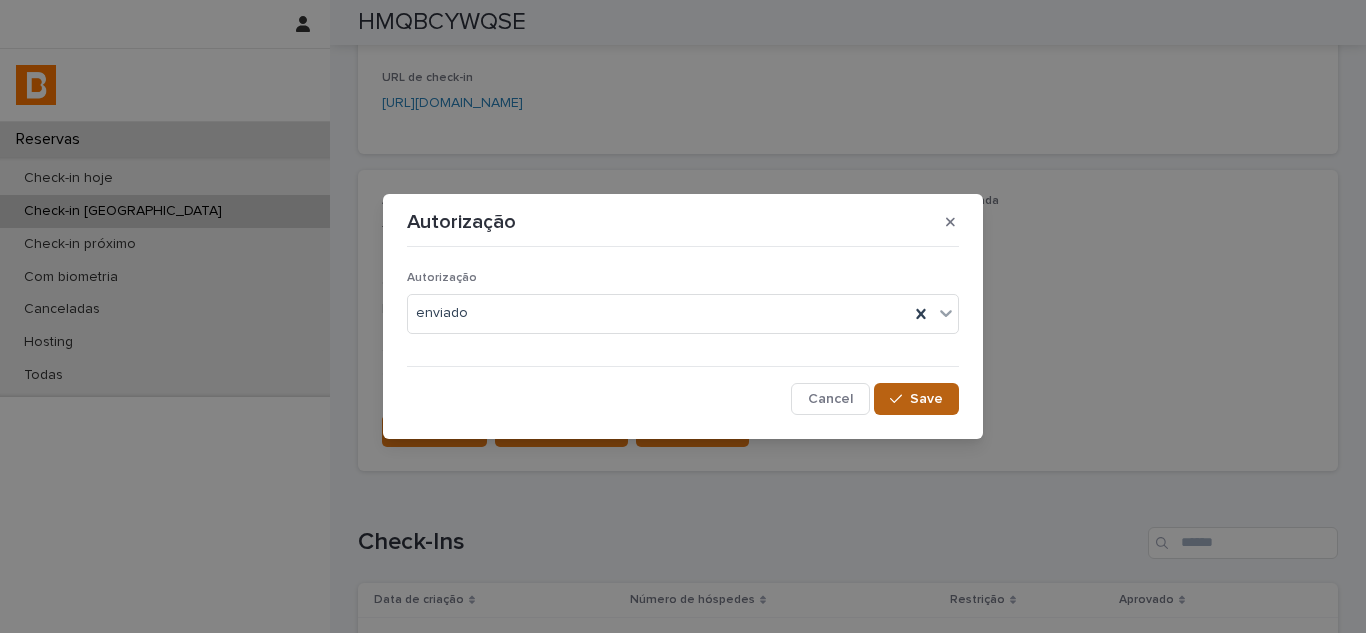 click on "Save" at bounding box center (916, 399) 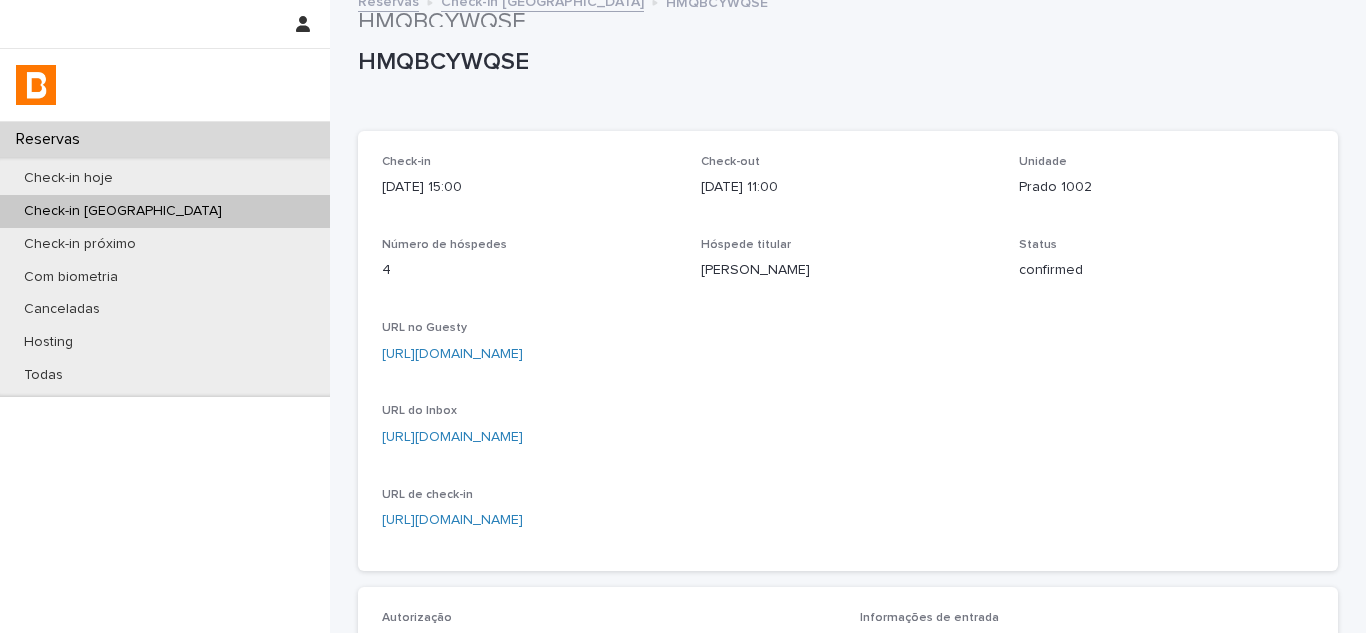 scroll, scrollTop: 0, scrollLeft: 0, axis: both 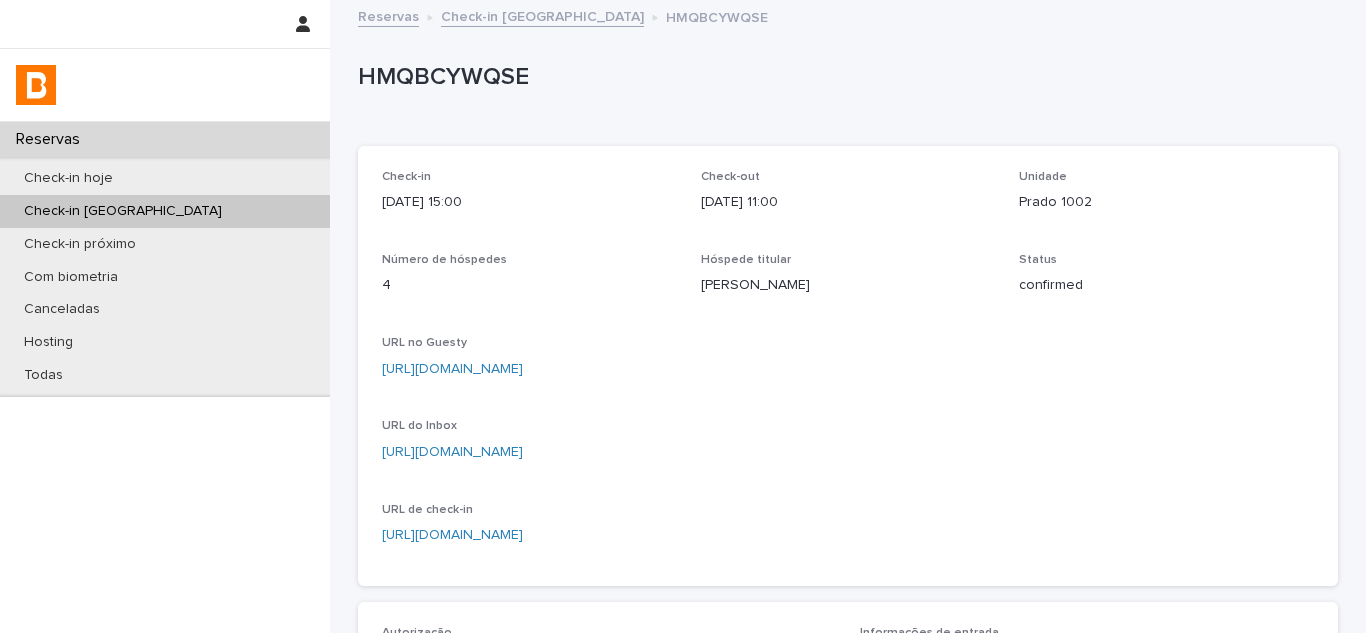 click on "Check-in [GEOGRAPHIC_DATA]" at bounding box center (542, 15) 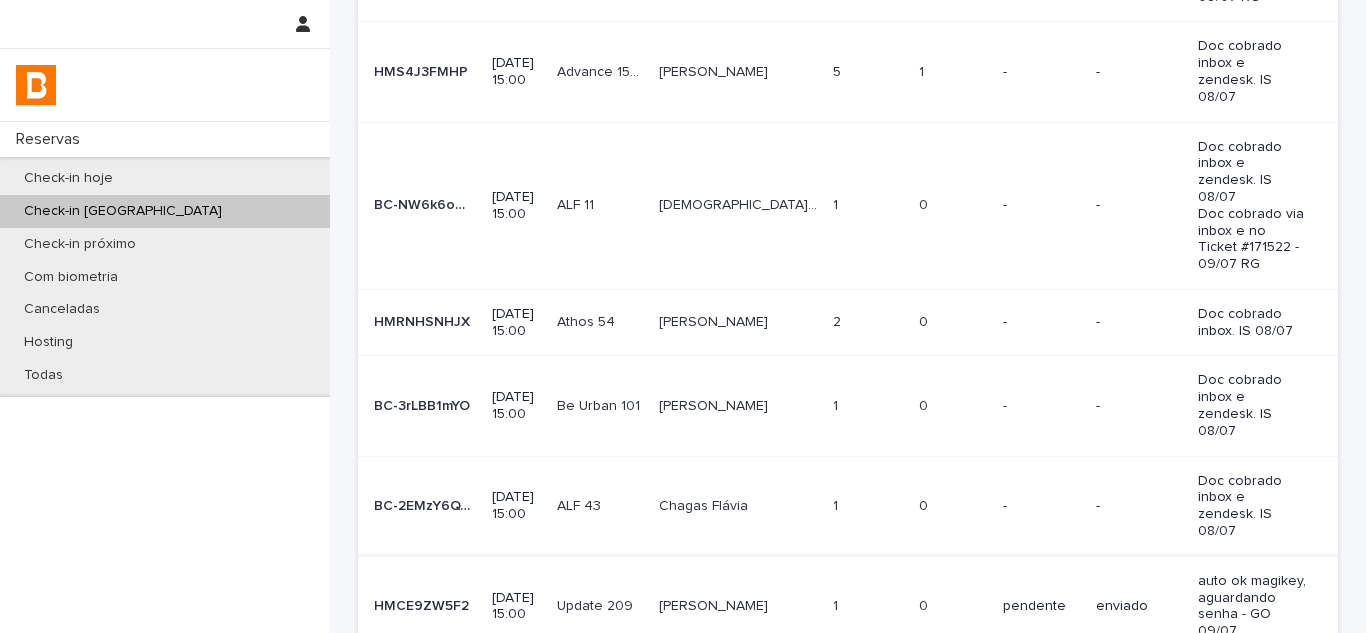 scroll, scrollTop: 506, scrollLeft: 0, axis: vertical 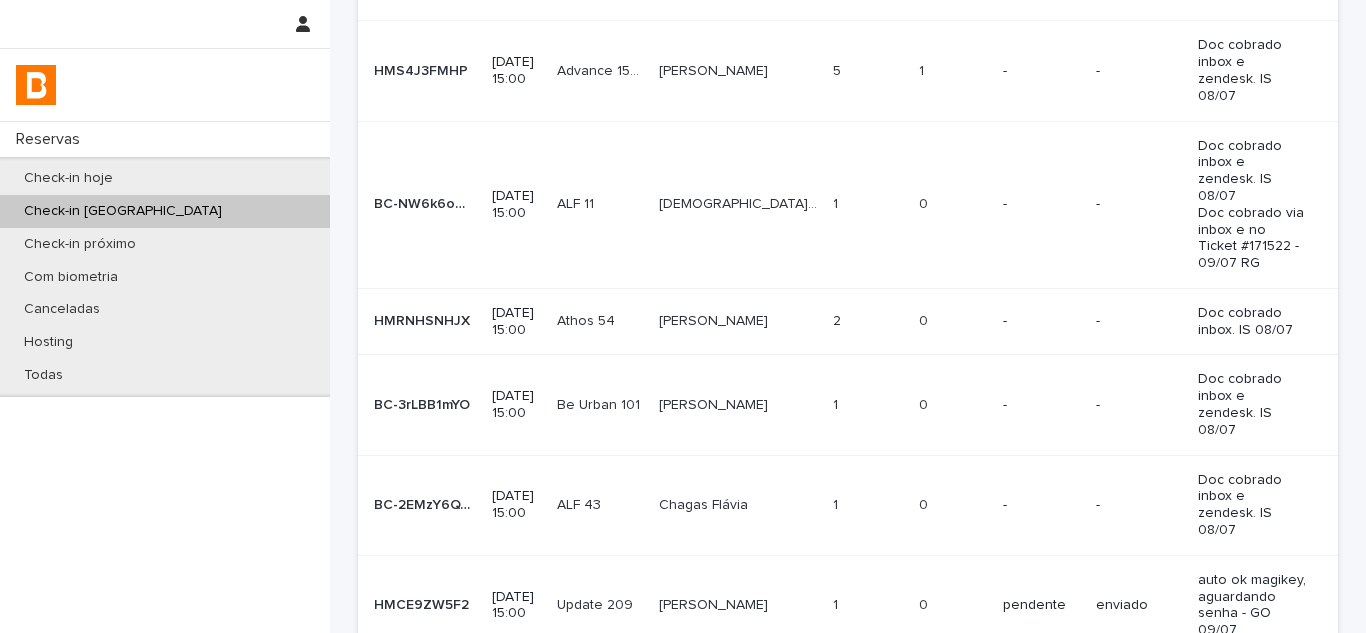 click on "Next" at bounding box center [1295, 685] 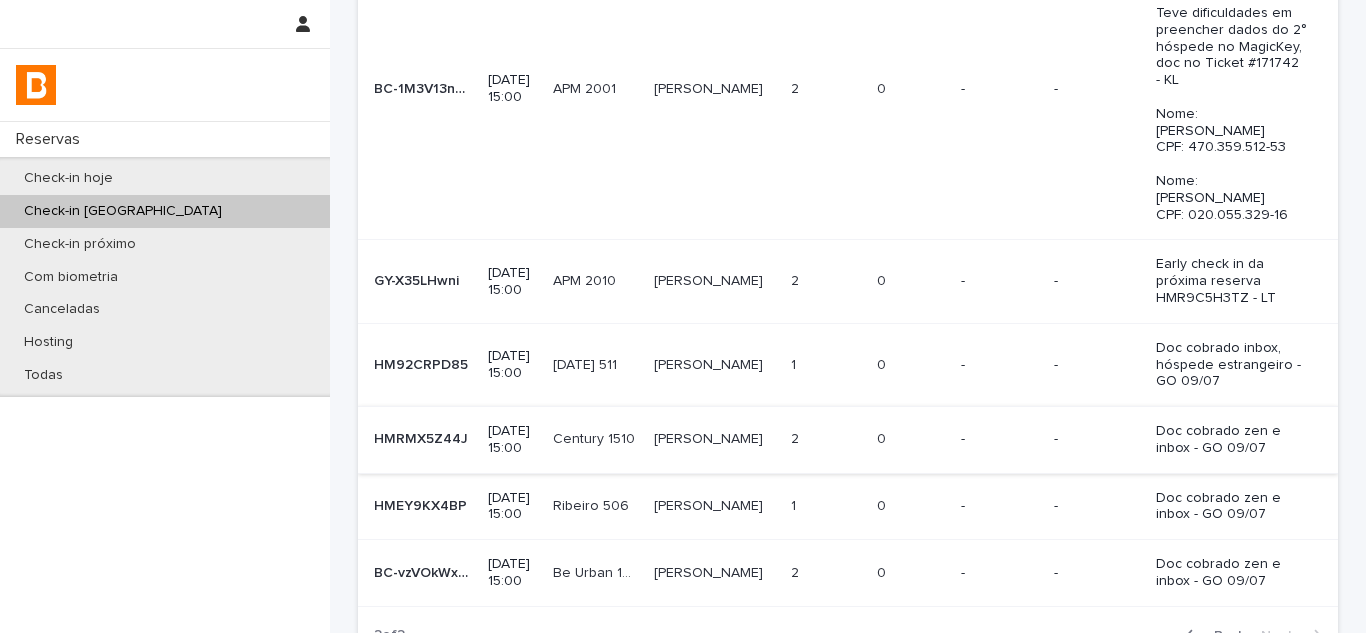 scroll, scrollTop: 106, scrollLeft: 0, axis: vertical 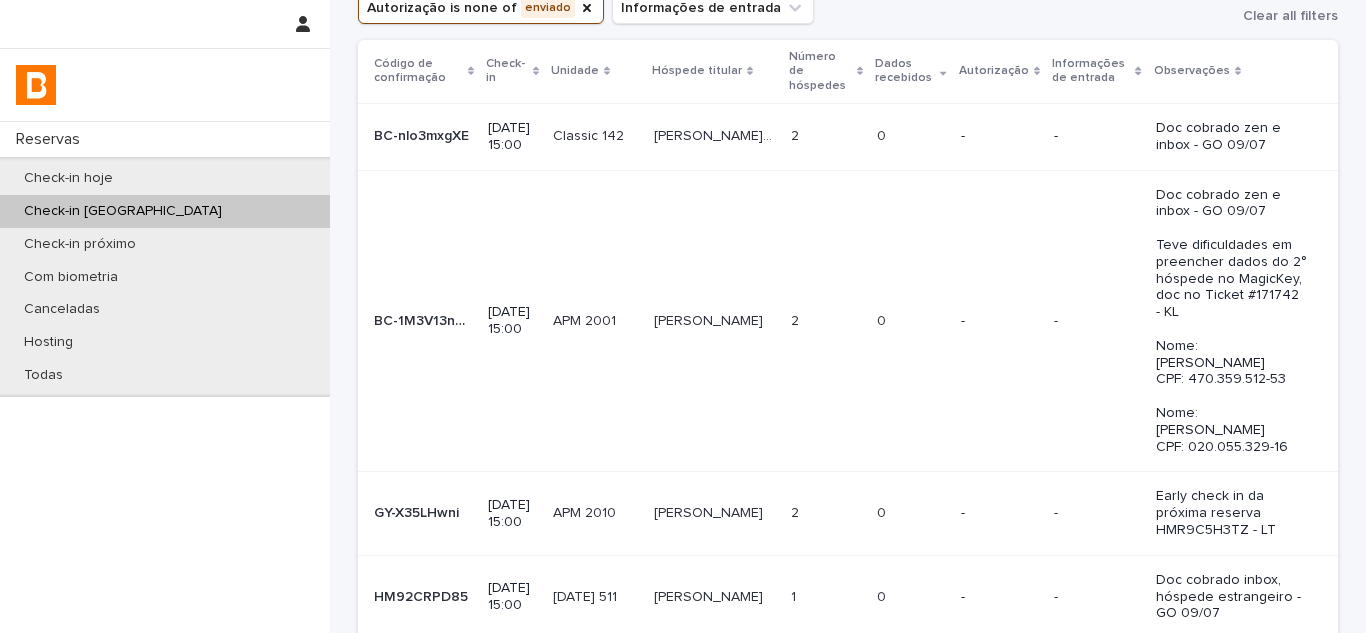 click on "0 0" at bounding box center [911, 513] 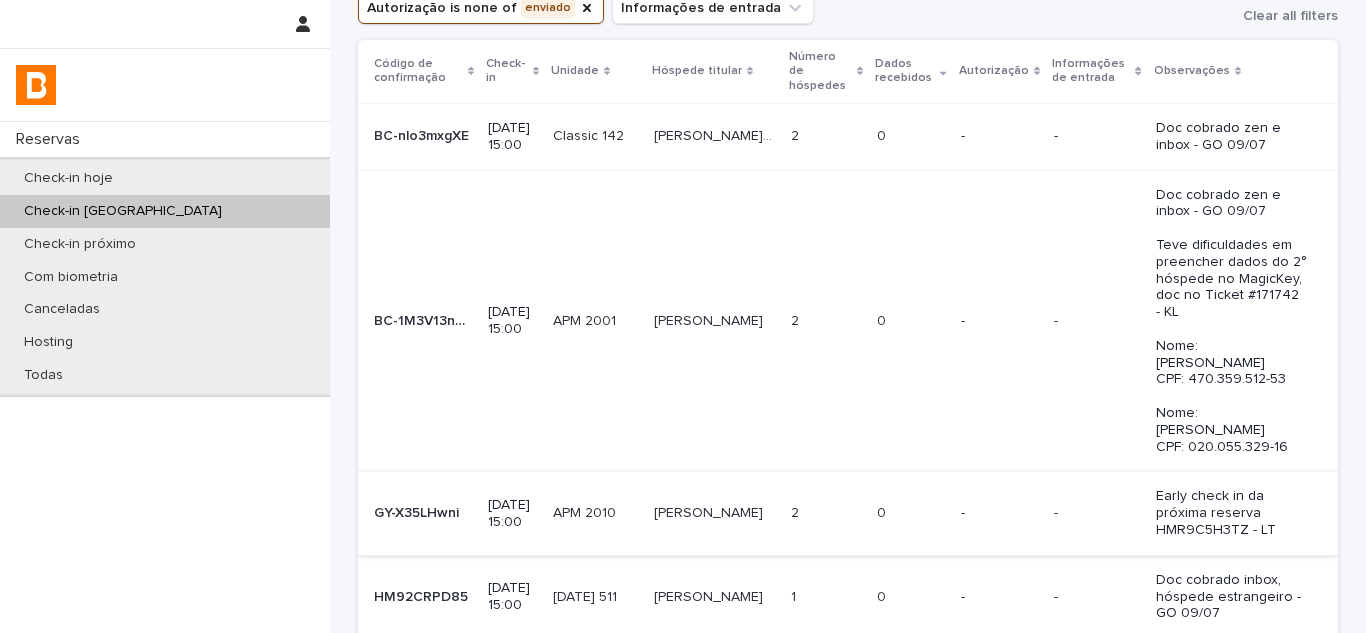 scroll, scrollTop: 0, scrollLeft: 0, axis: both 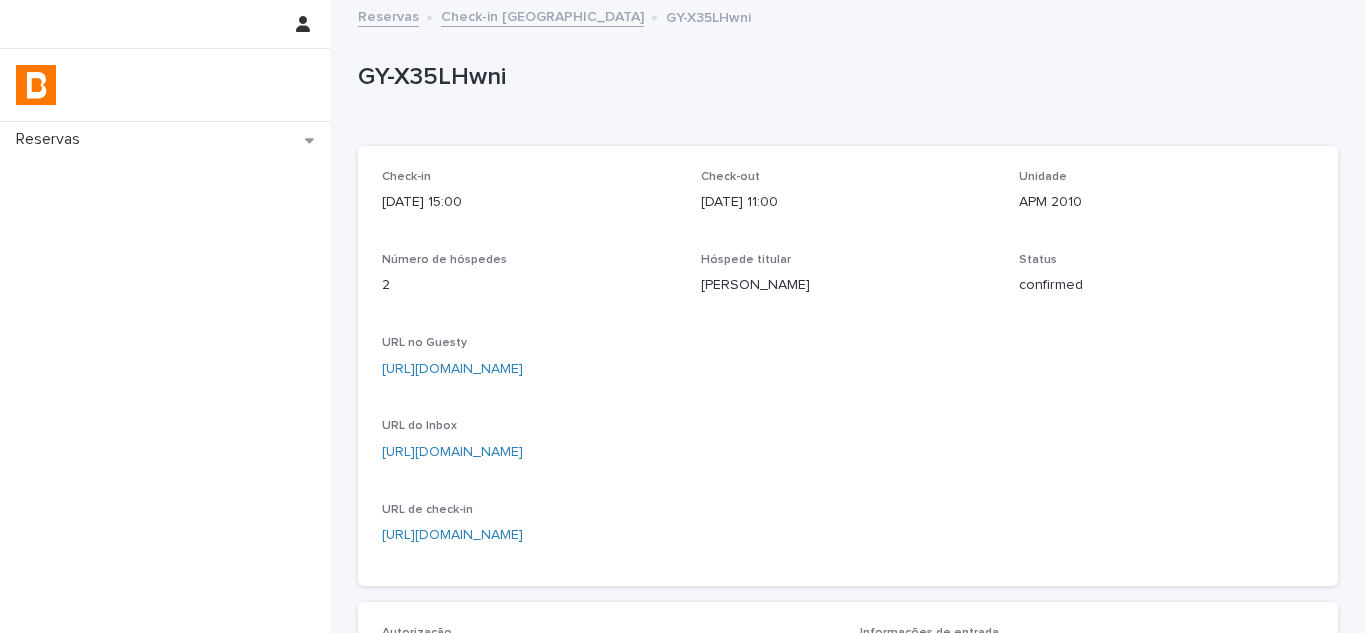 click on "Check-in [GEOGRAPHIC_DATA]" at bounding box center (542, 15) 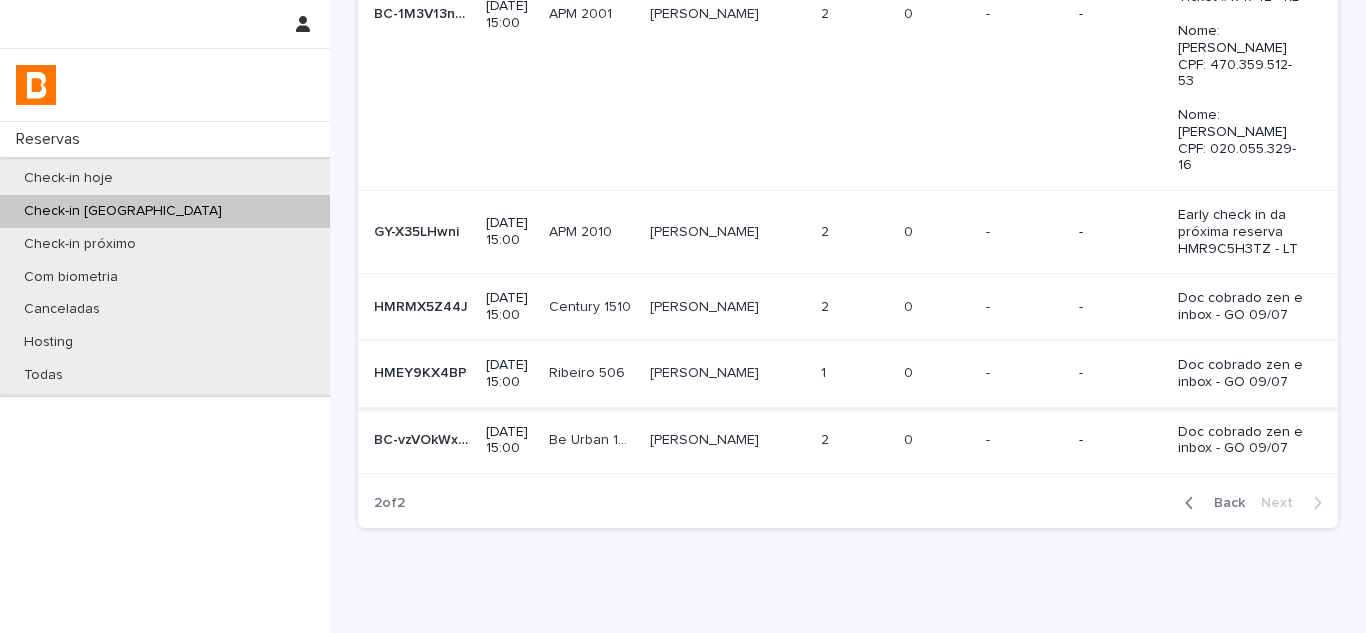 scroll, scrollTop: 558, scrollLeft: 0, axis: vertical 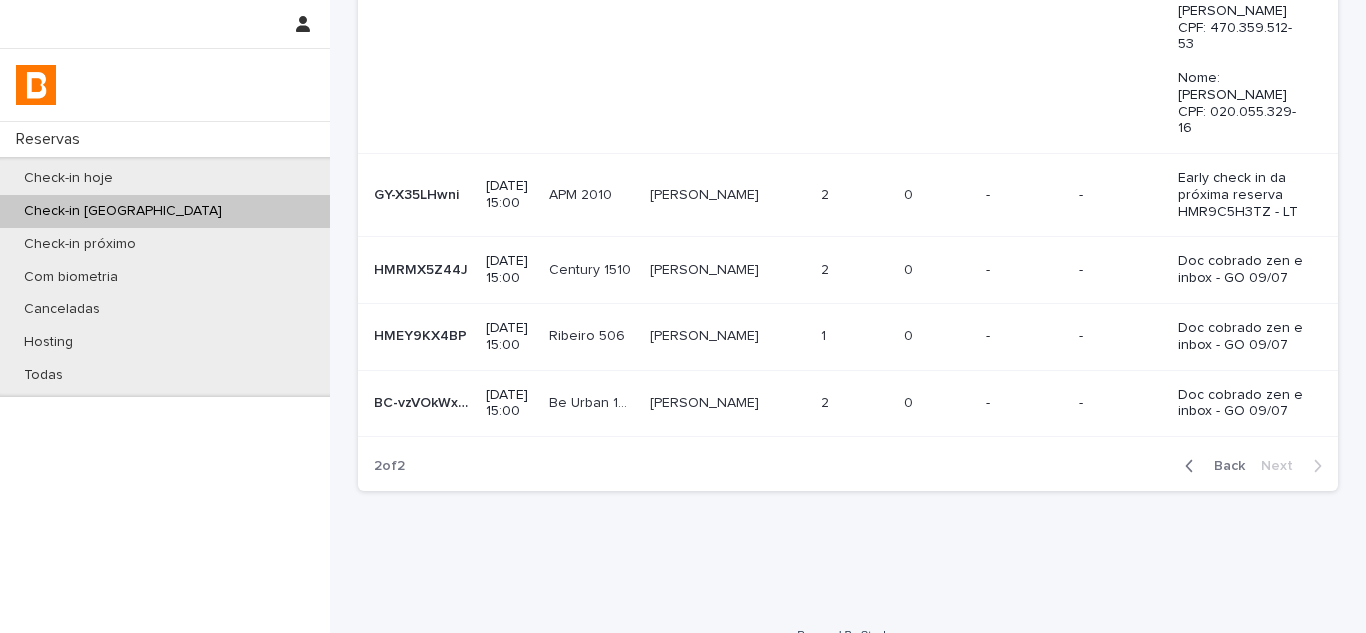 click on "Back" at bounding box center [1223, 466] 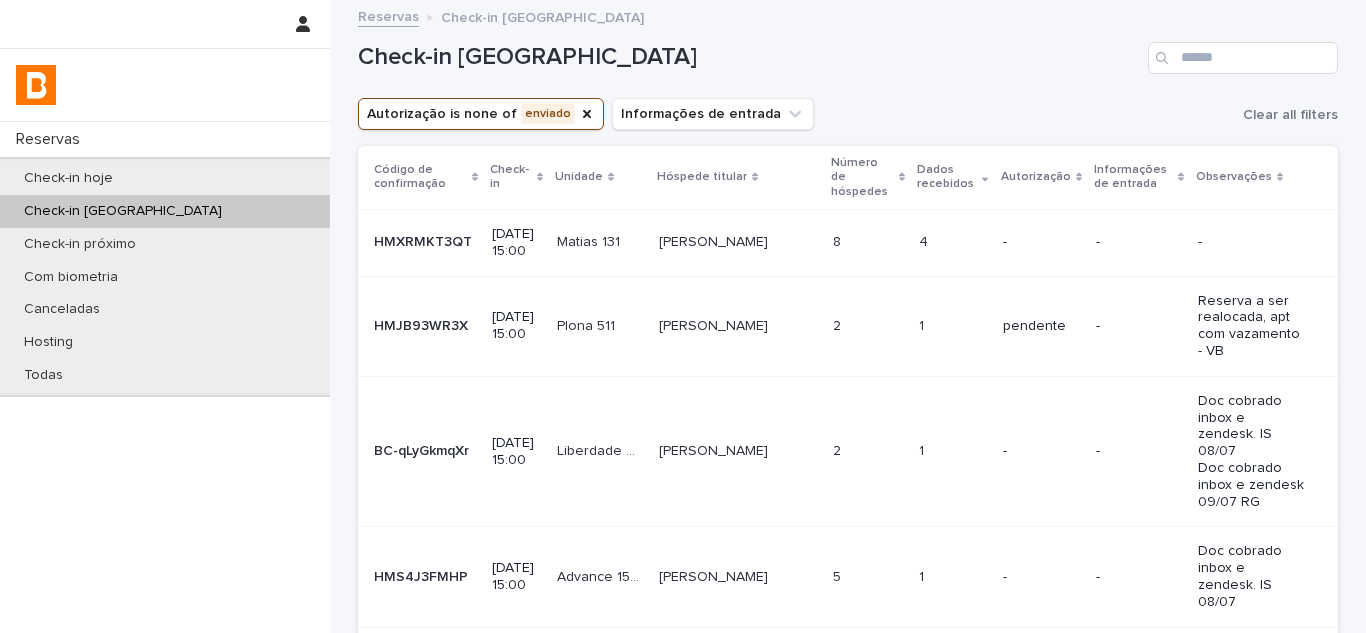 scroll, scrollTop: 590, scrollLeft: 0, axis: vertical 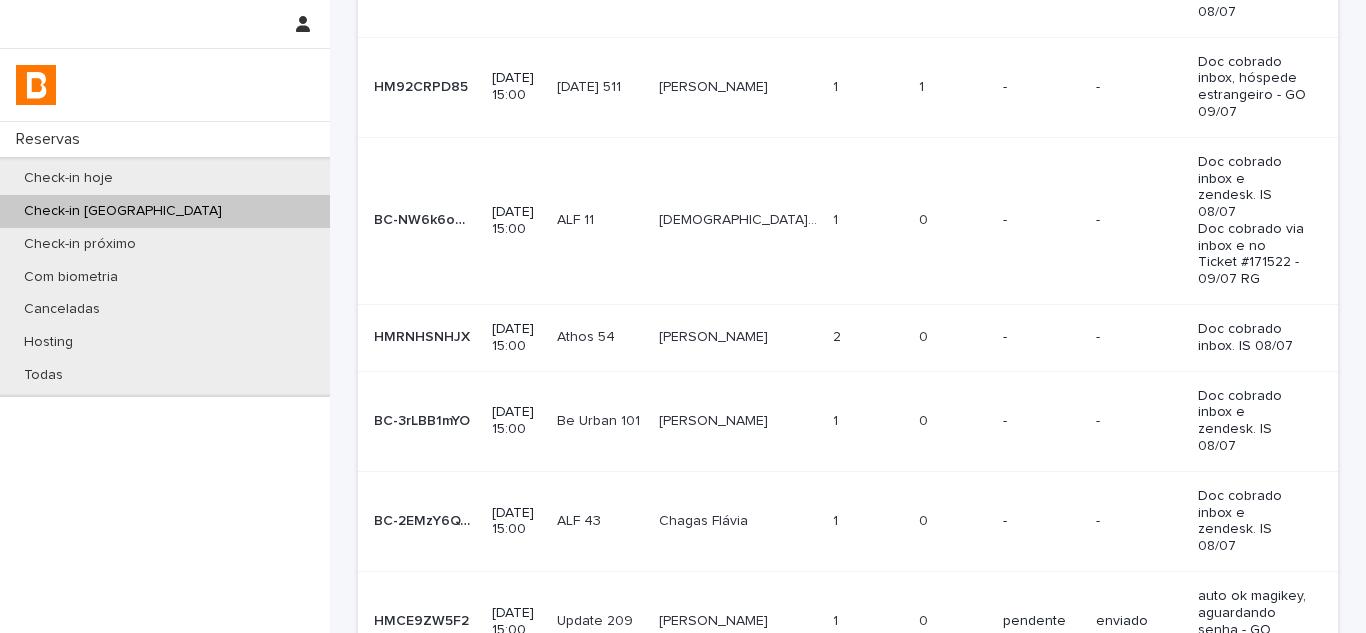 click on "Next" at bounding box center (1295, 701) 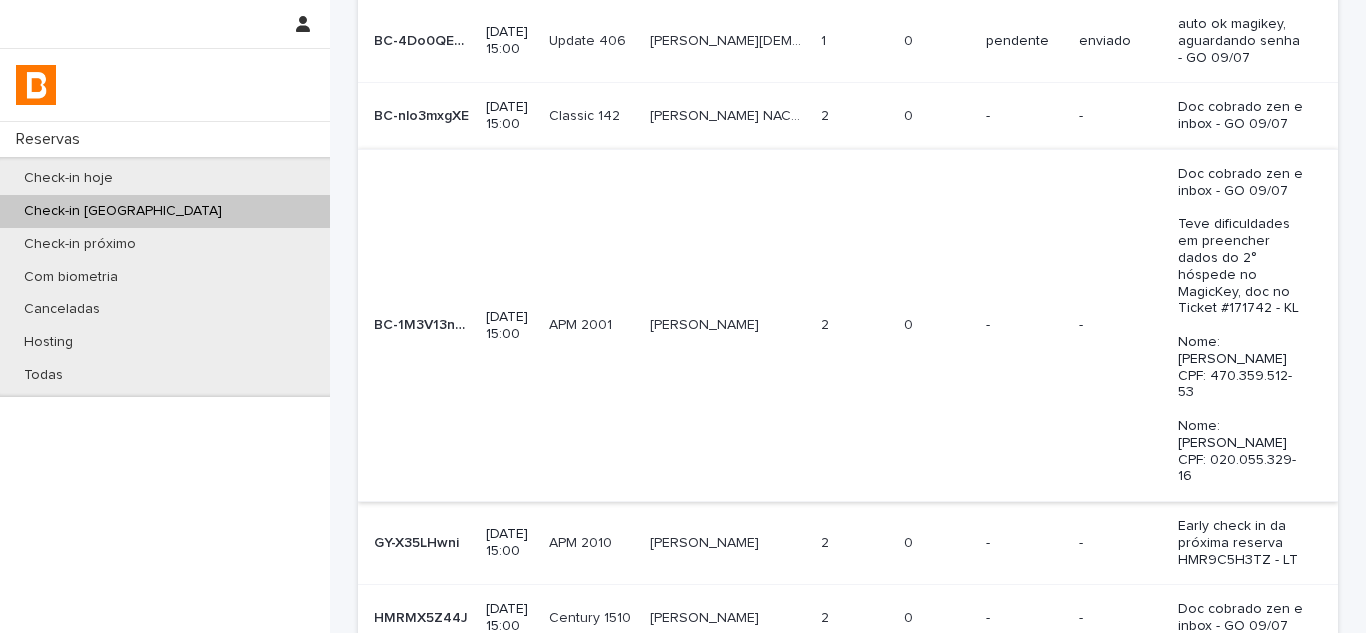 scroll, scrollTop: 58, scrollLeft: 0, axis: vertical 